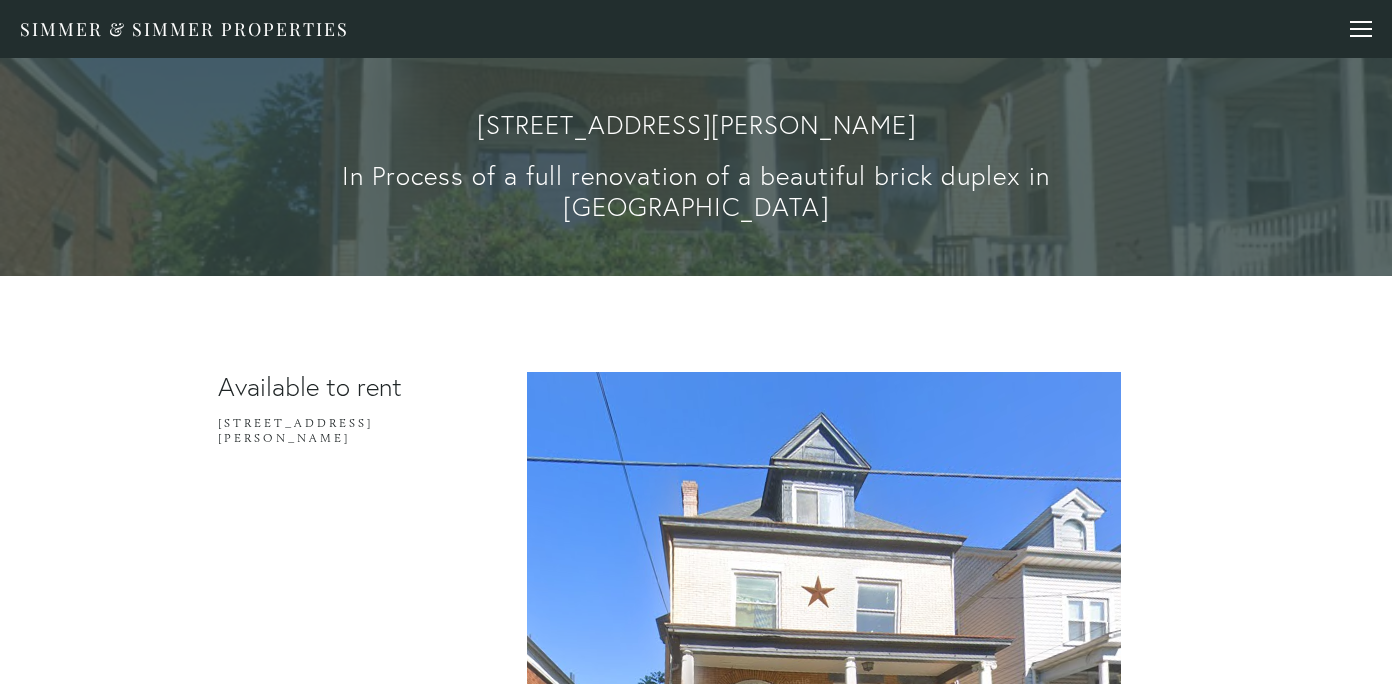 scroll, scrollTop: 0, scrollLeft: 0, axis: both 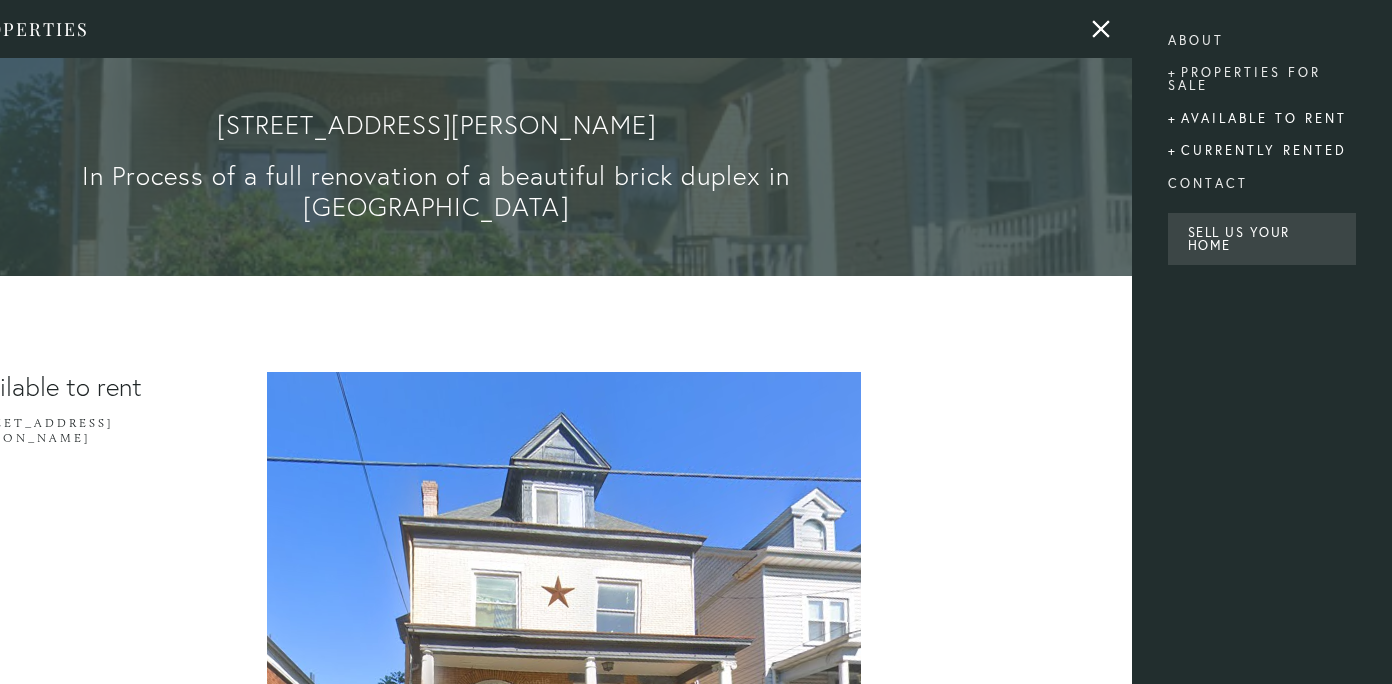 click on "Currently rented" at bounding box center [1262, 151] 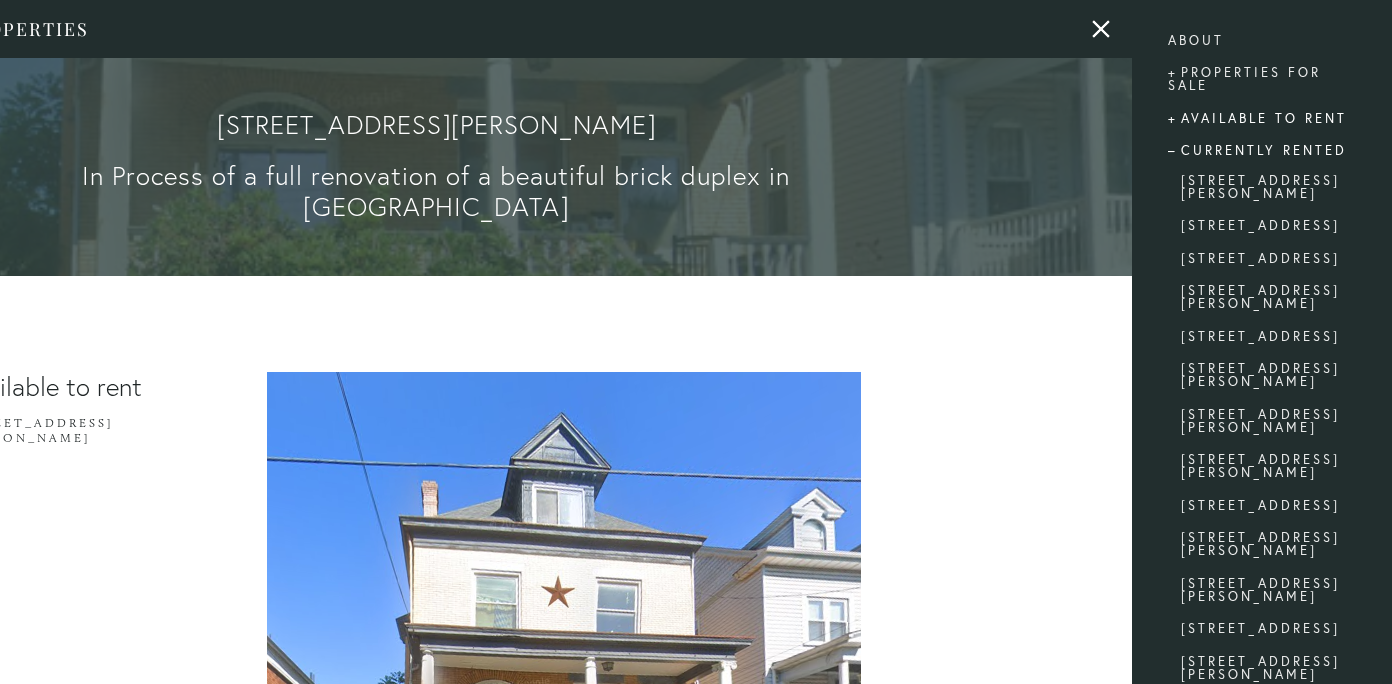 click on "Currently rented" at bounding box center (1262, 151) 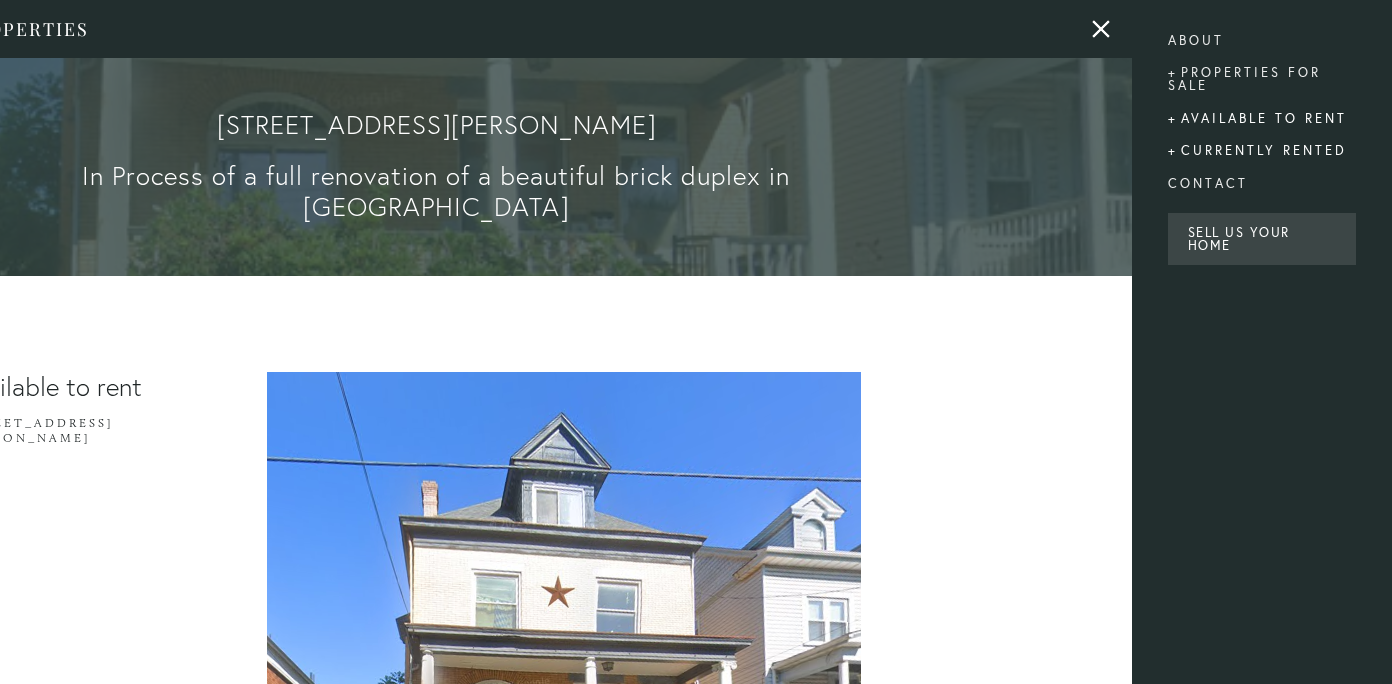 click on "Currently rented" at bounding box center (1262, 151) 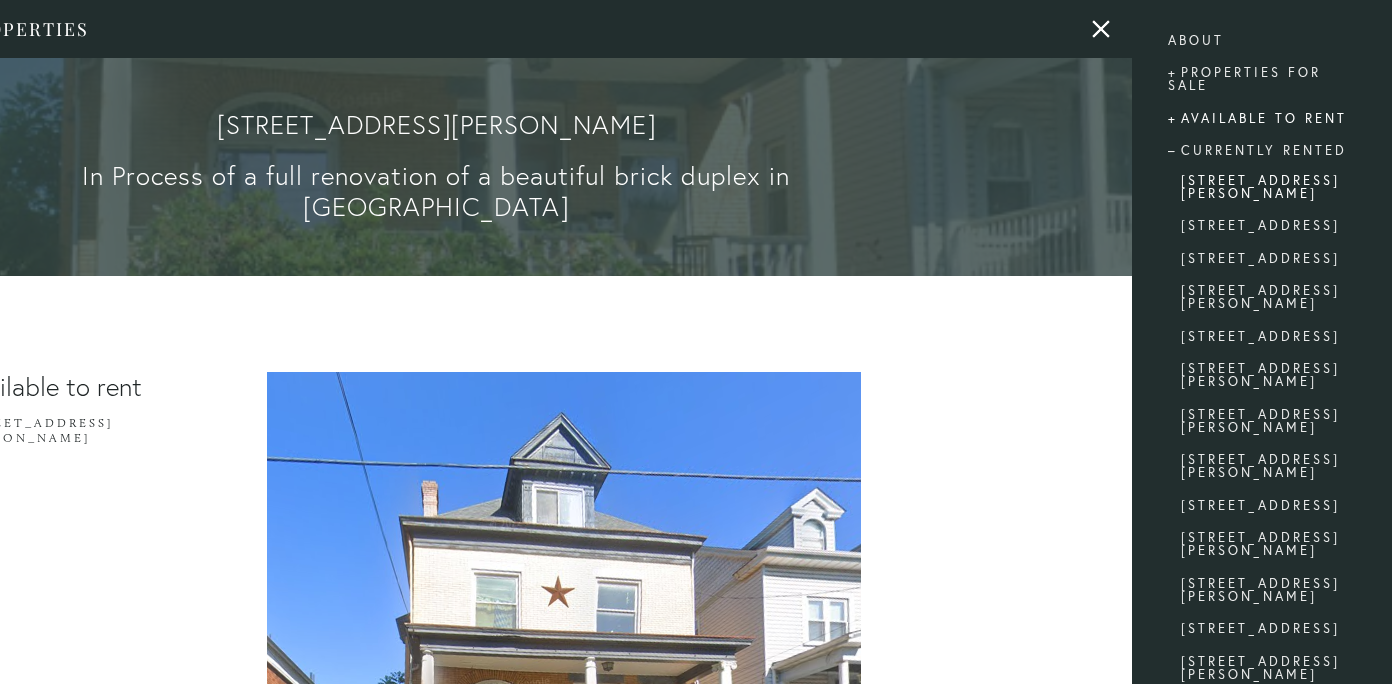 click on "[STREET_ADDRESS][PERSON_NAME]" at bounding box center (1262, 190) 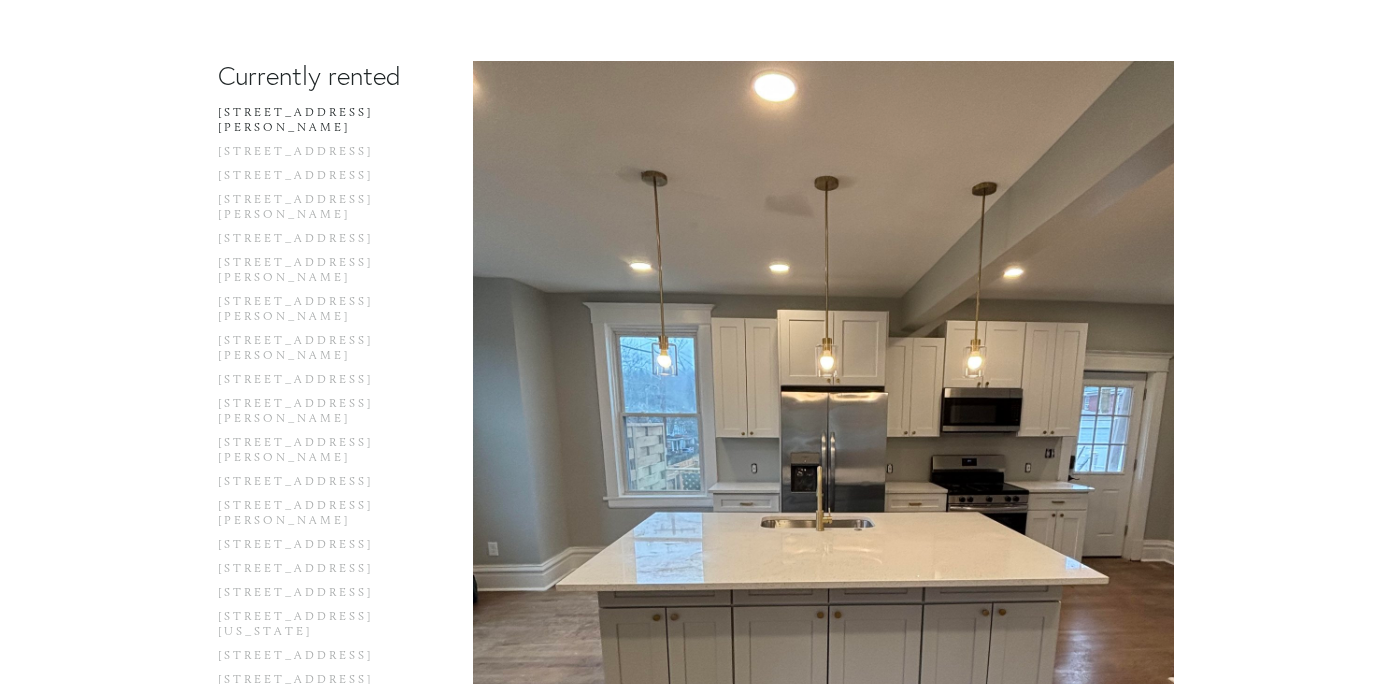 scroll, scrollTop: 90, scrollLeft: 0, axis: vertical 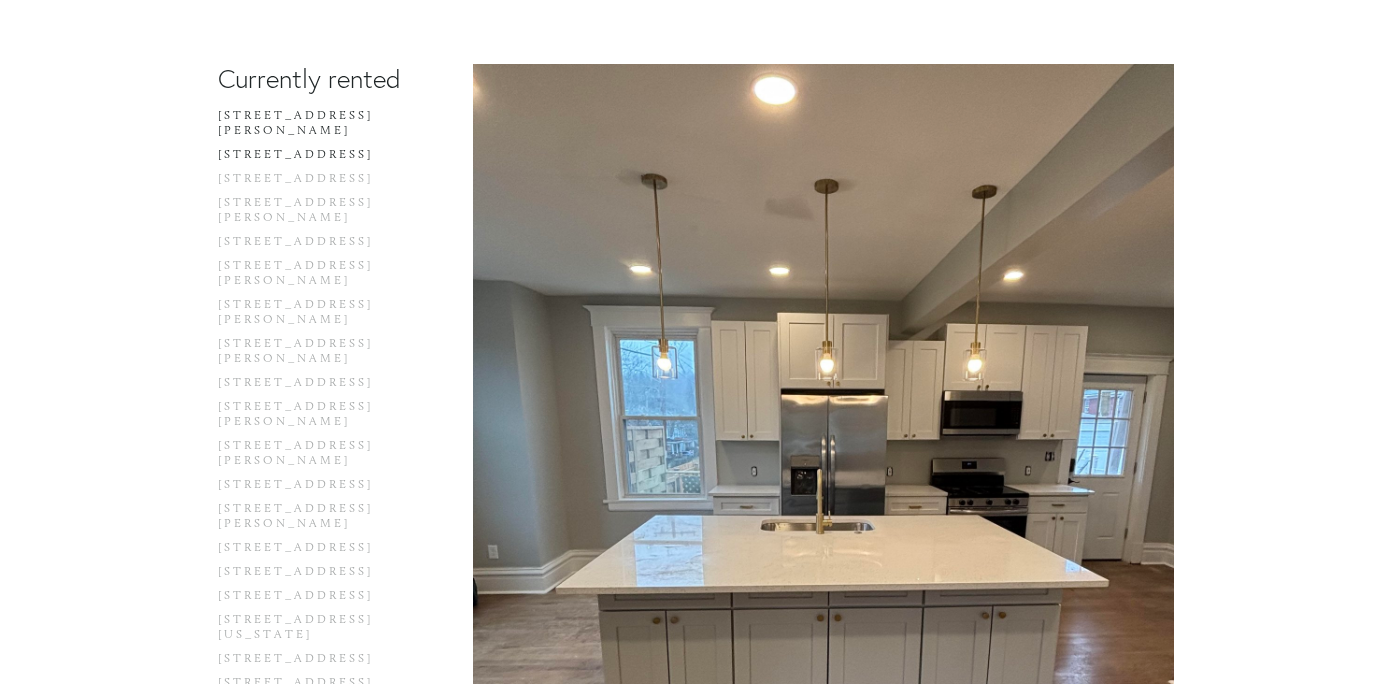 click on "[STREET_ADDRESS]" at bounding box center (313, 159) 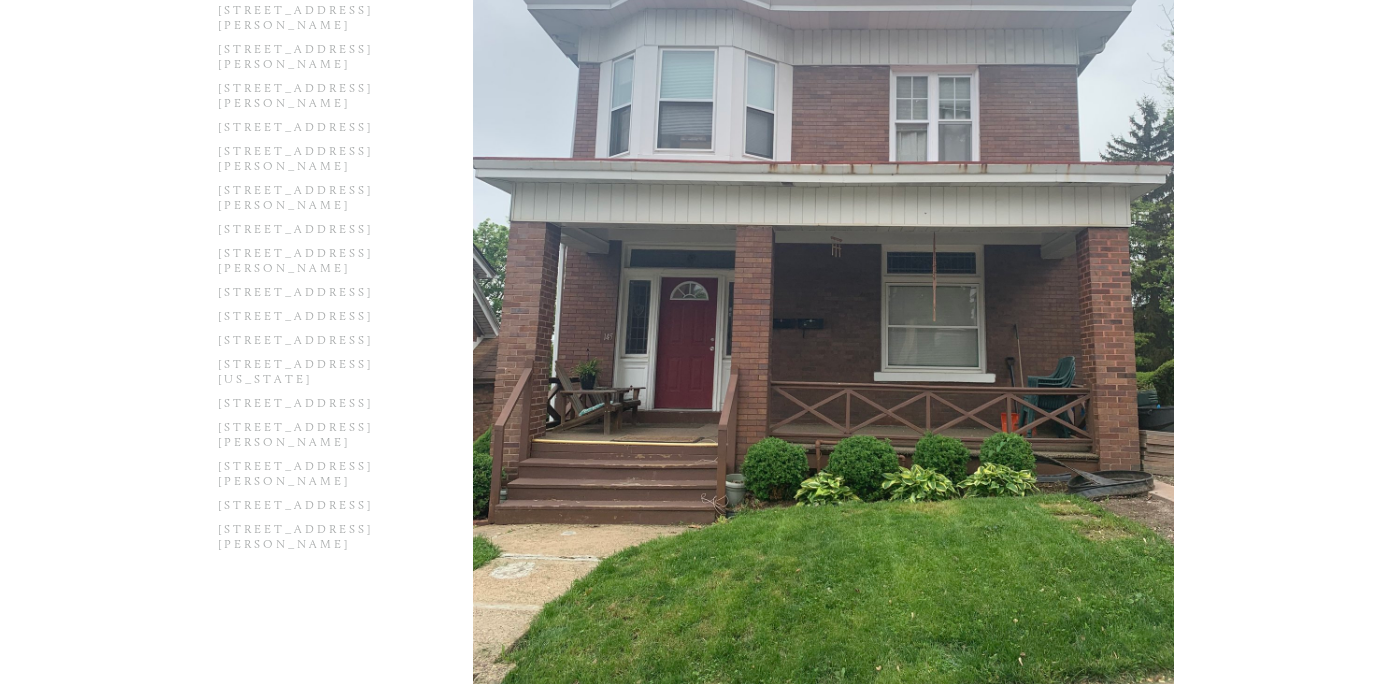 scroll, scrollTop: 538, scrollLeft: 0, axis: vertical 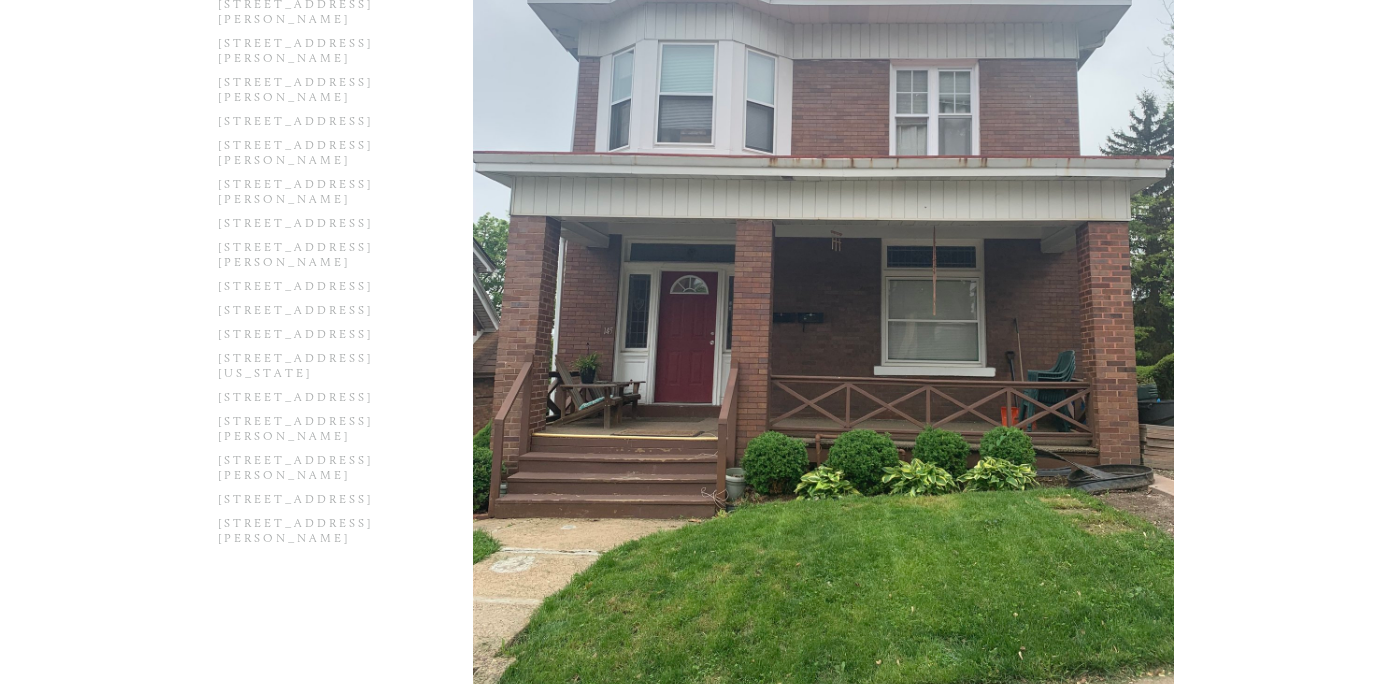 click on "[STREET_ADDRESS]" at bounding box center [313, -78] 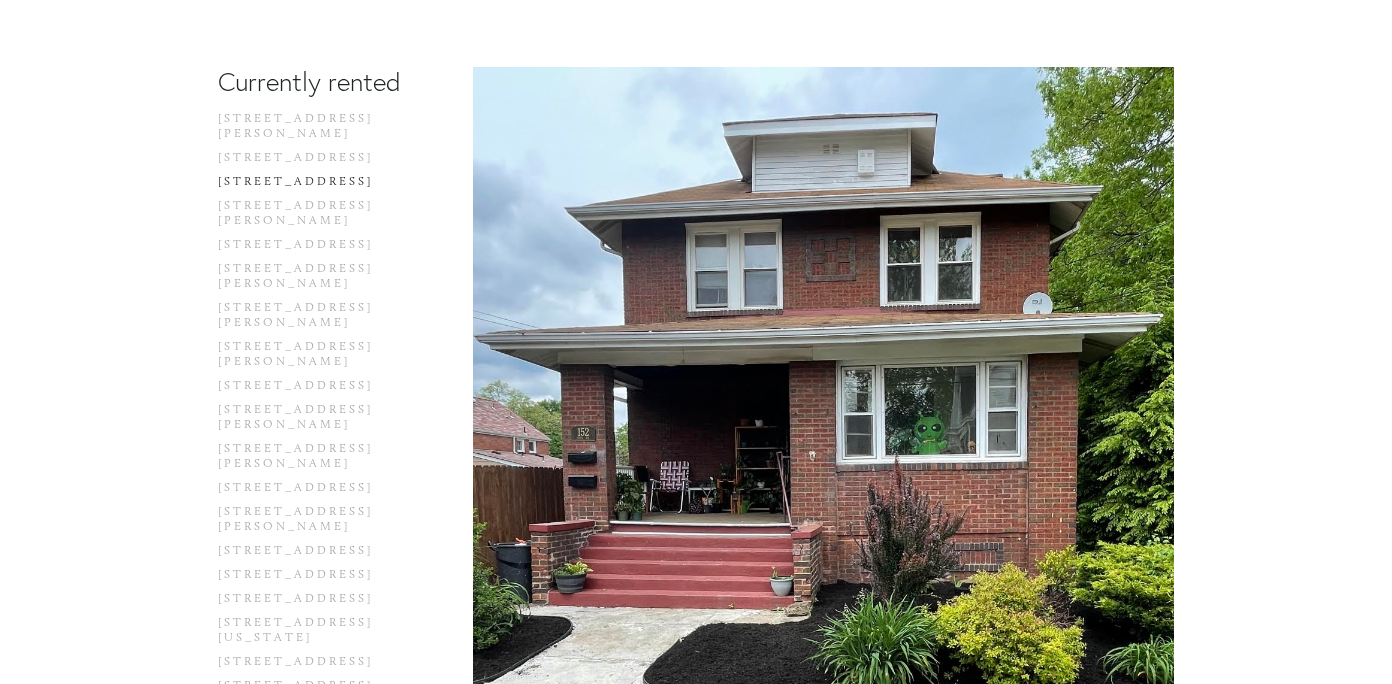 scroll, scrollTop: 305, scrollLeft: 0, axis: vertical 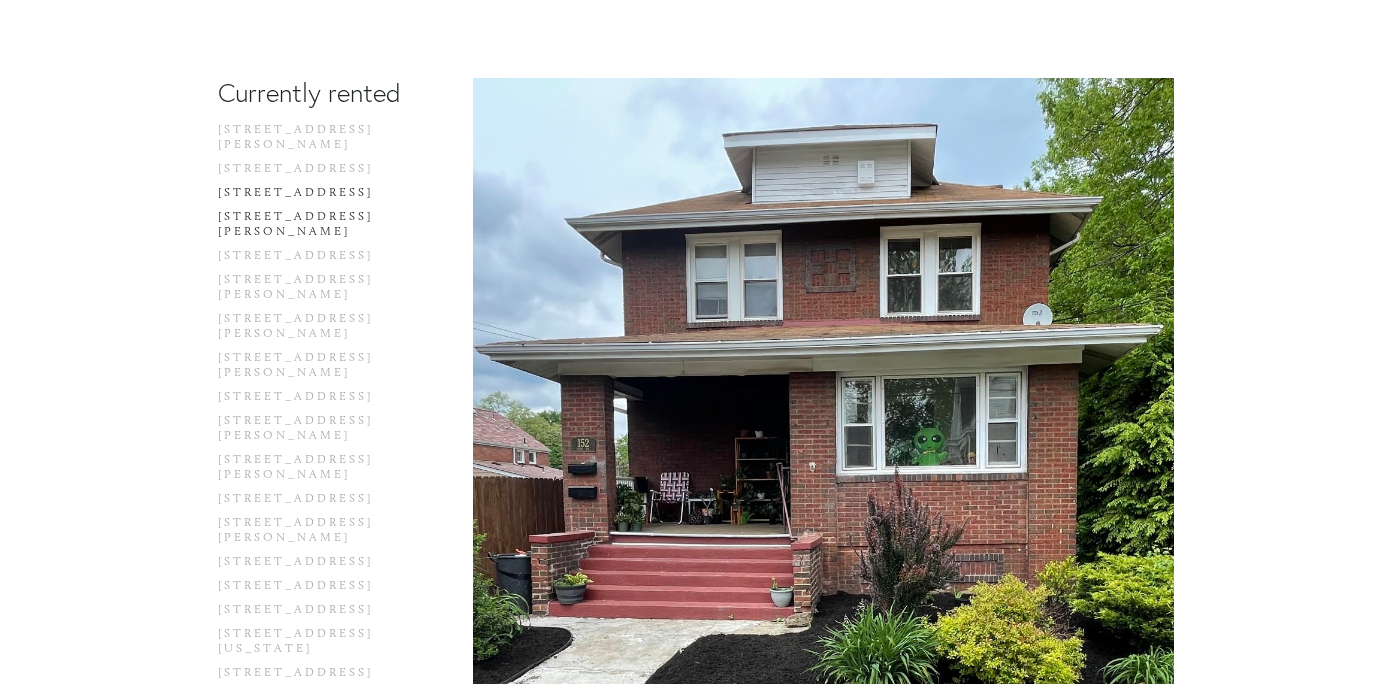 click on "[STREET_ADDRESS][PERSON_NAME]" at bounding box center (313, 228) 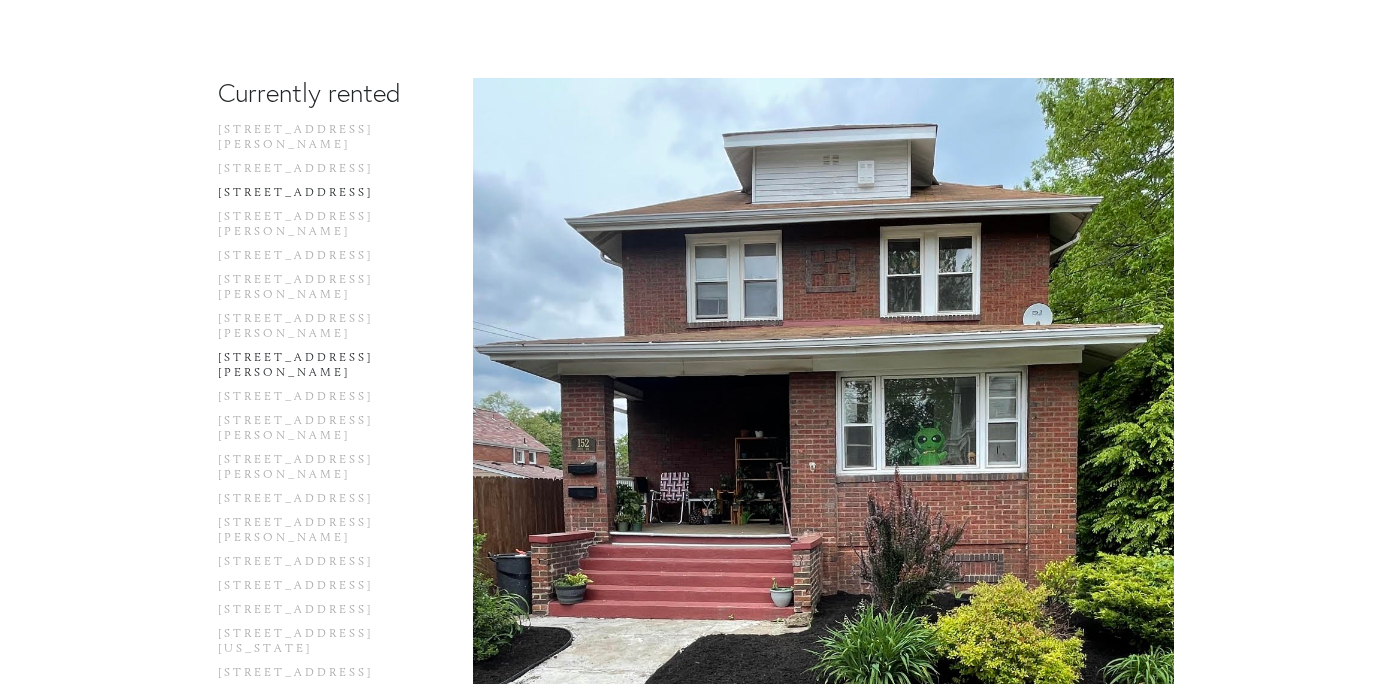 scroll, scrollTop: 314, scrollLeft: 0, axis: vertical 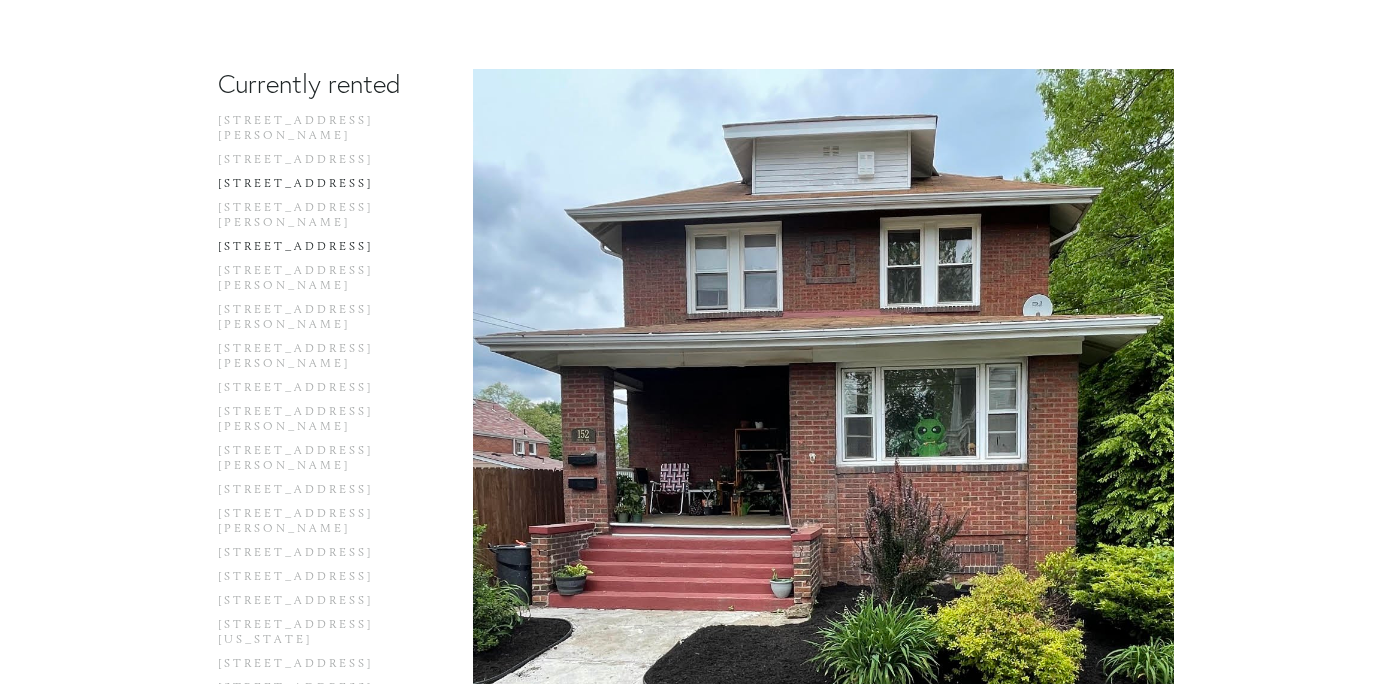 click on "[STREET_ADDRESS]" at bounding box center [313, 251] 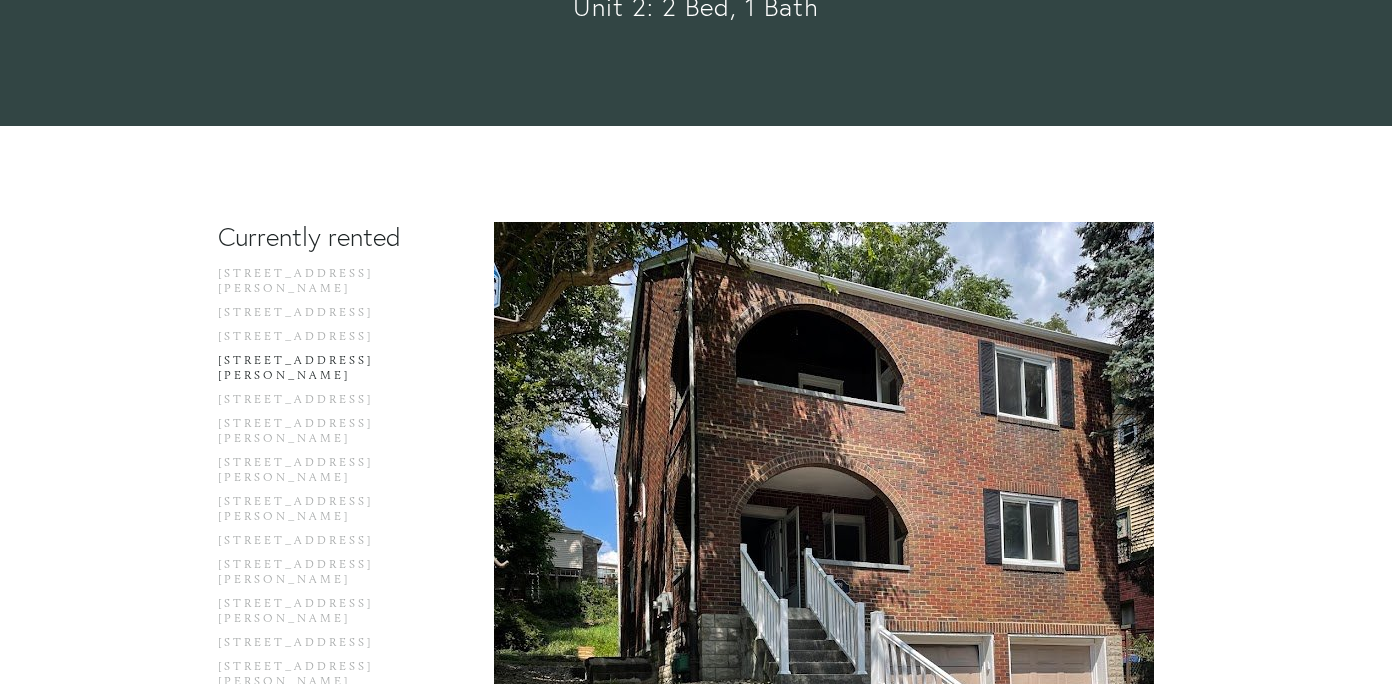 scroll, scrollTop: 144, scrollLeft: 0, axis: vertical 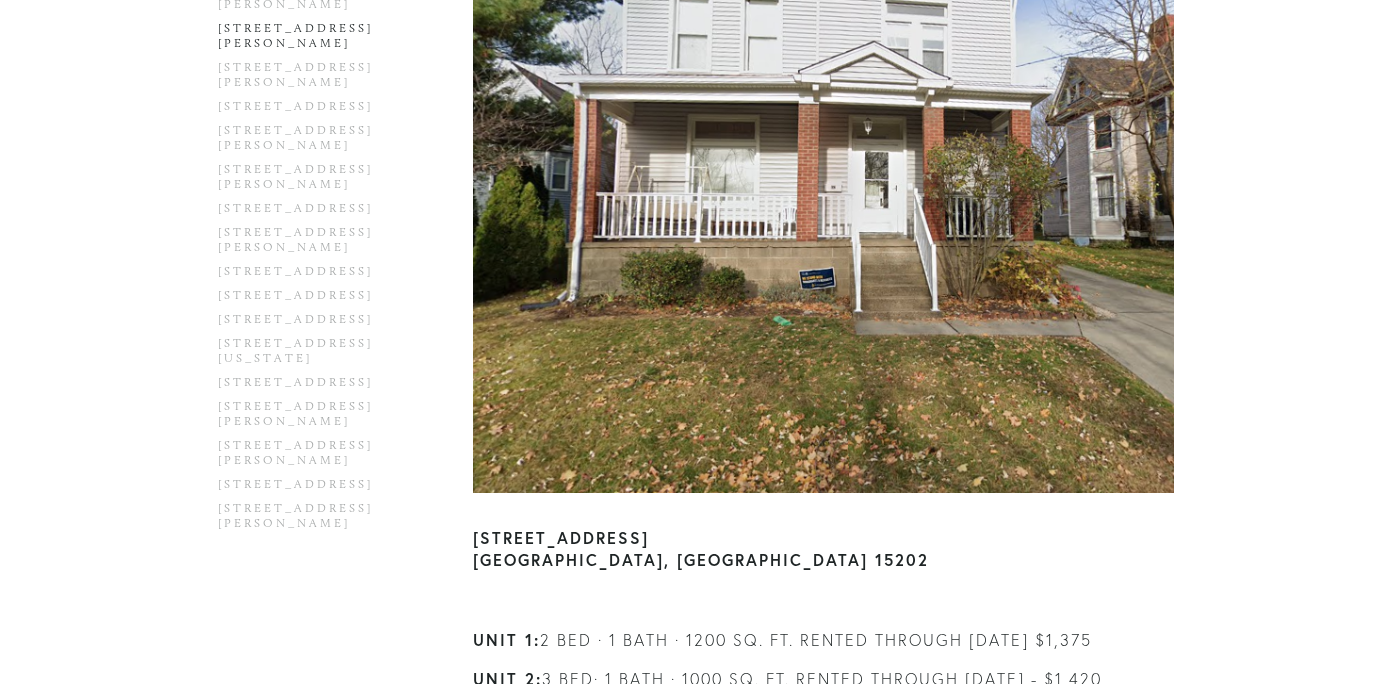 click on "[STREET_ADDRESS][PERSON_NAME]" at bounding box center (313, 40) 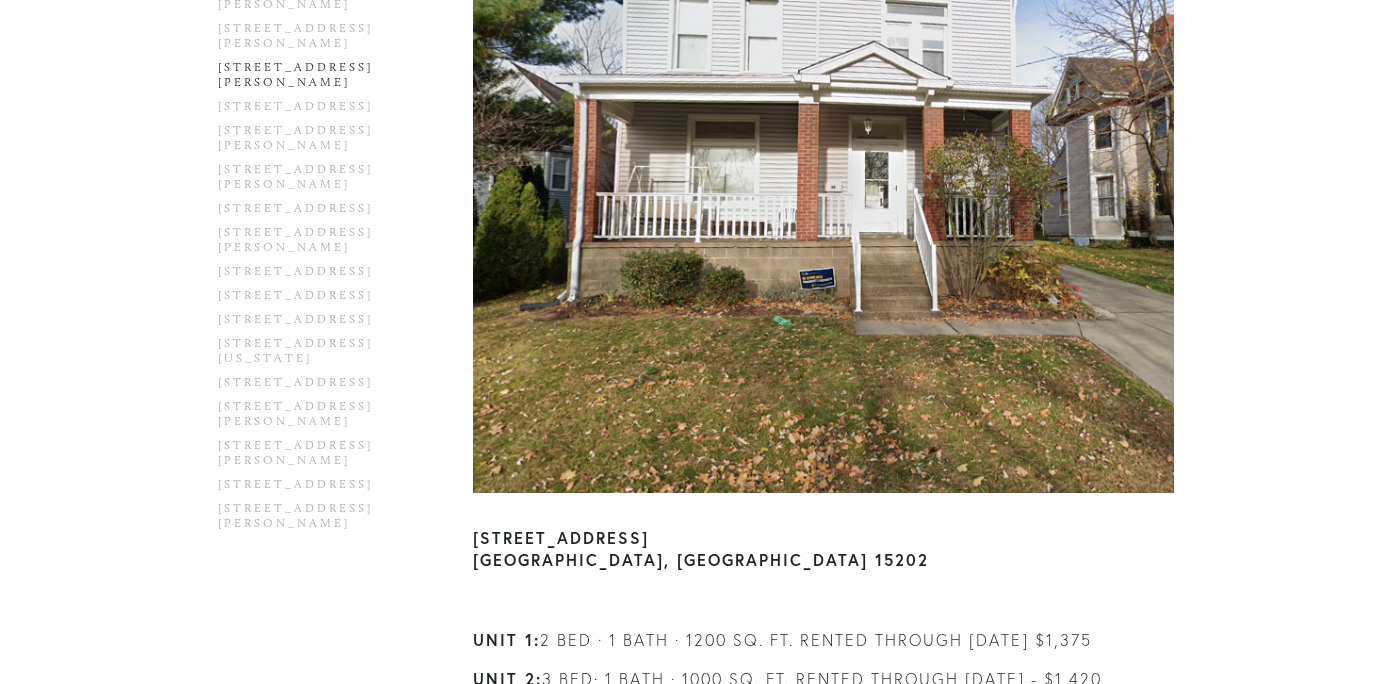 click on "[STREET_ADDRESS][PERSON_NAME]" at bounding box center [313, 79] 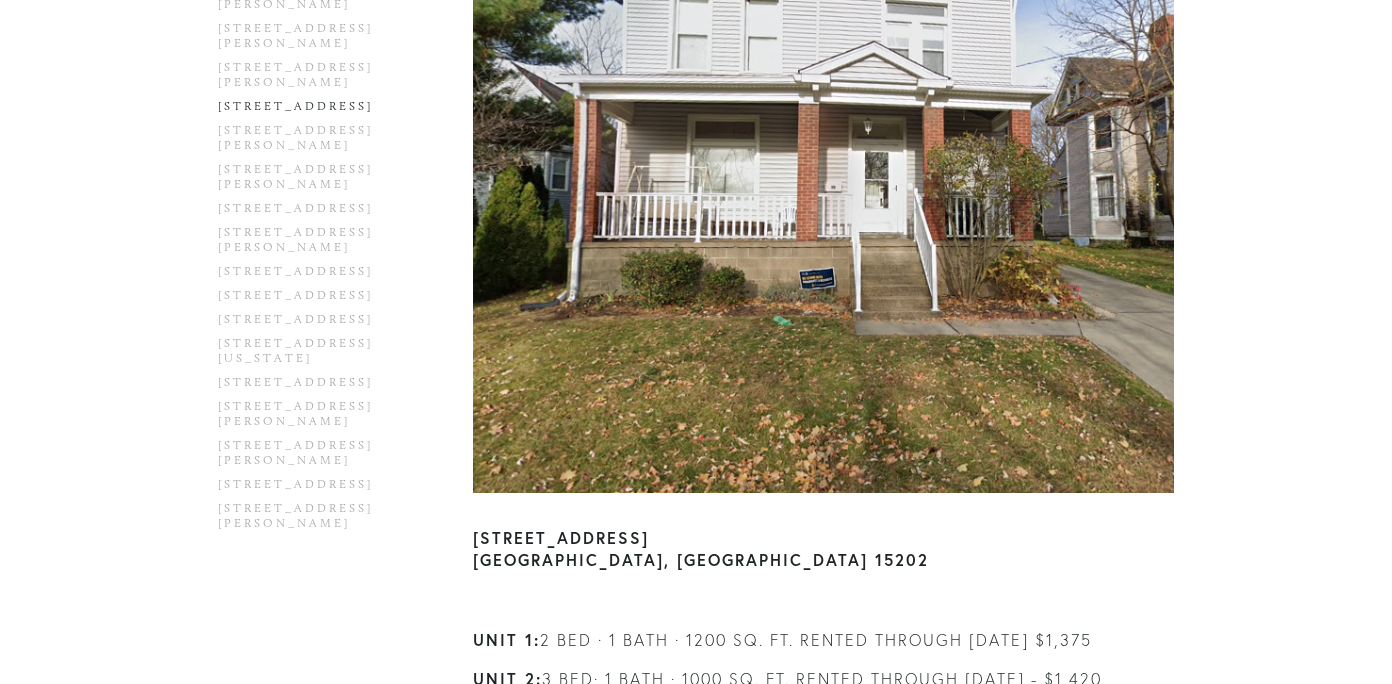 click on "[STREET_ADDRESS]" at bounding box center (313, 111) 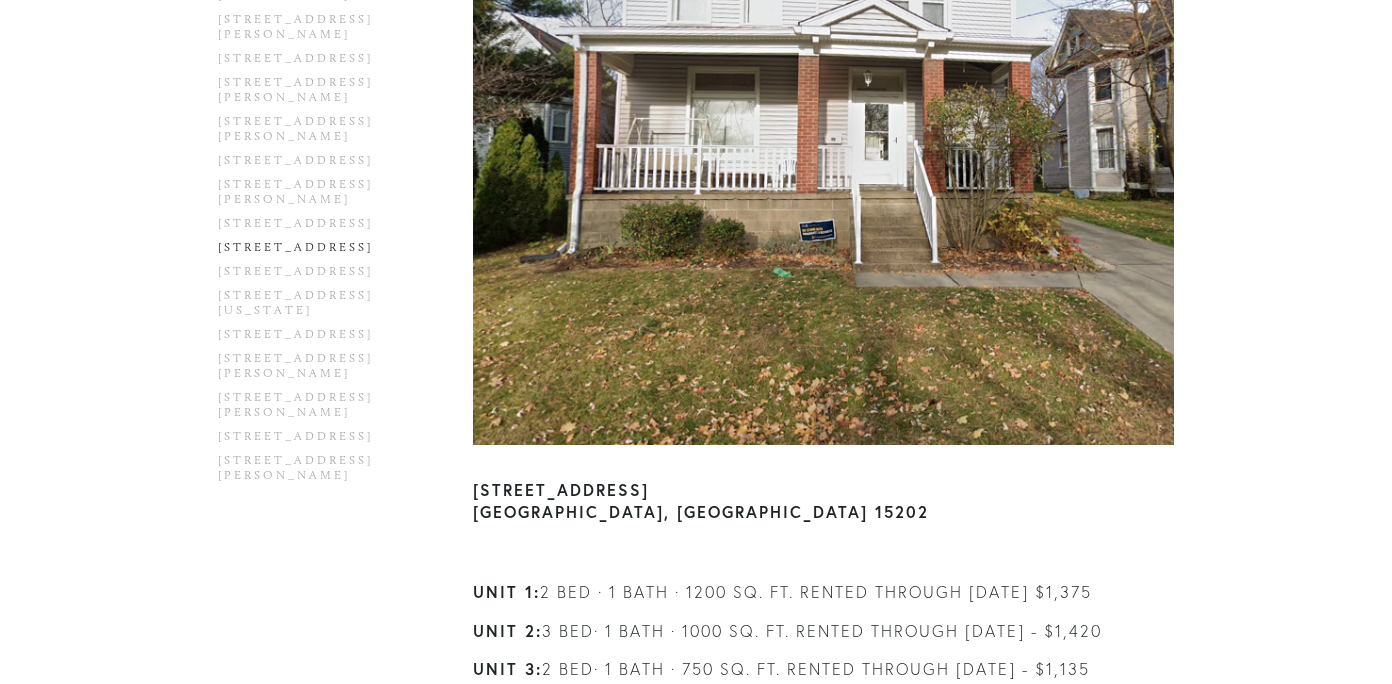 scroll, scrollTop: 696, scrollLeft: 0, axis: vertical 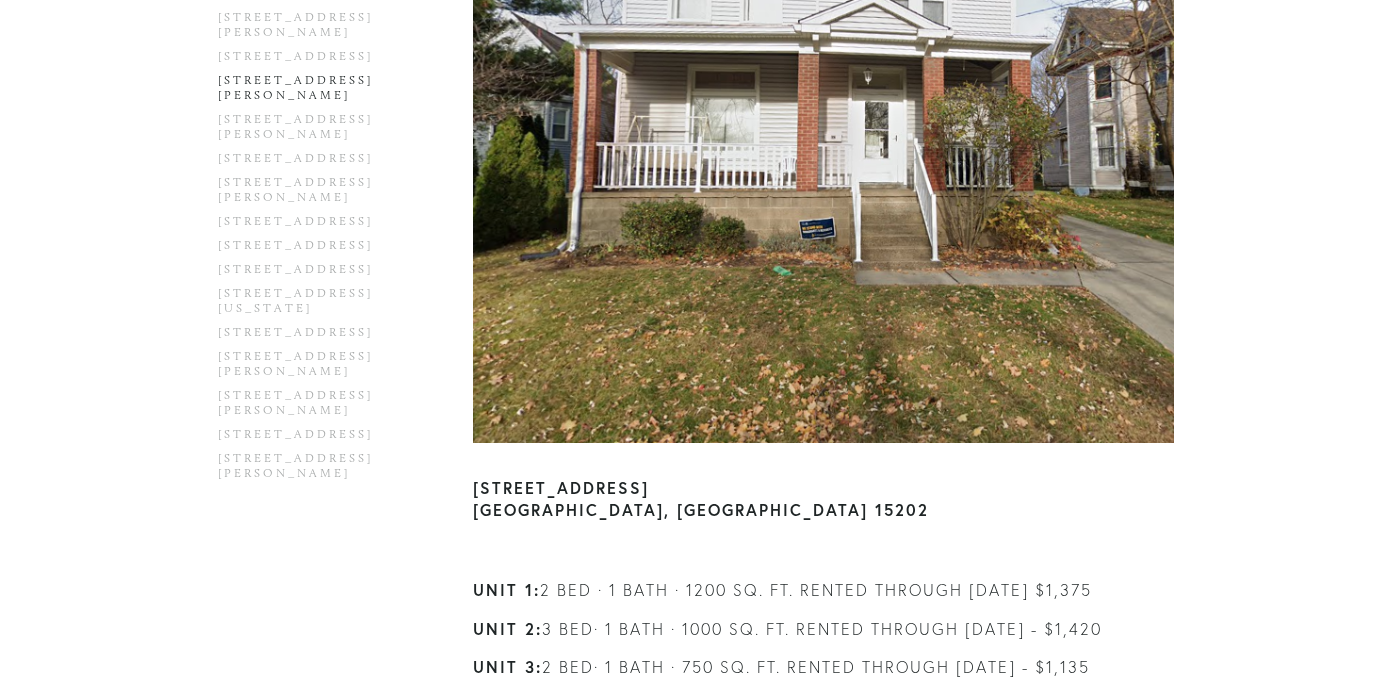 click on "[STREET_ADDRESS][PERSON_NAME]" at bounding box center [313, 92] 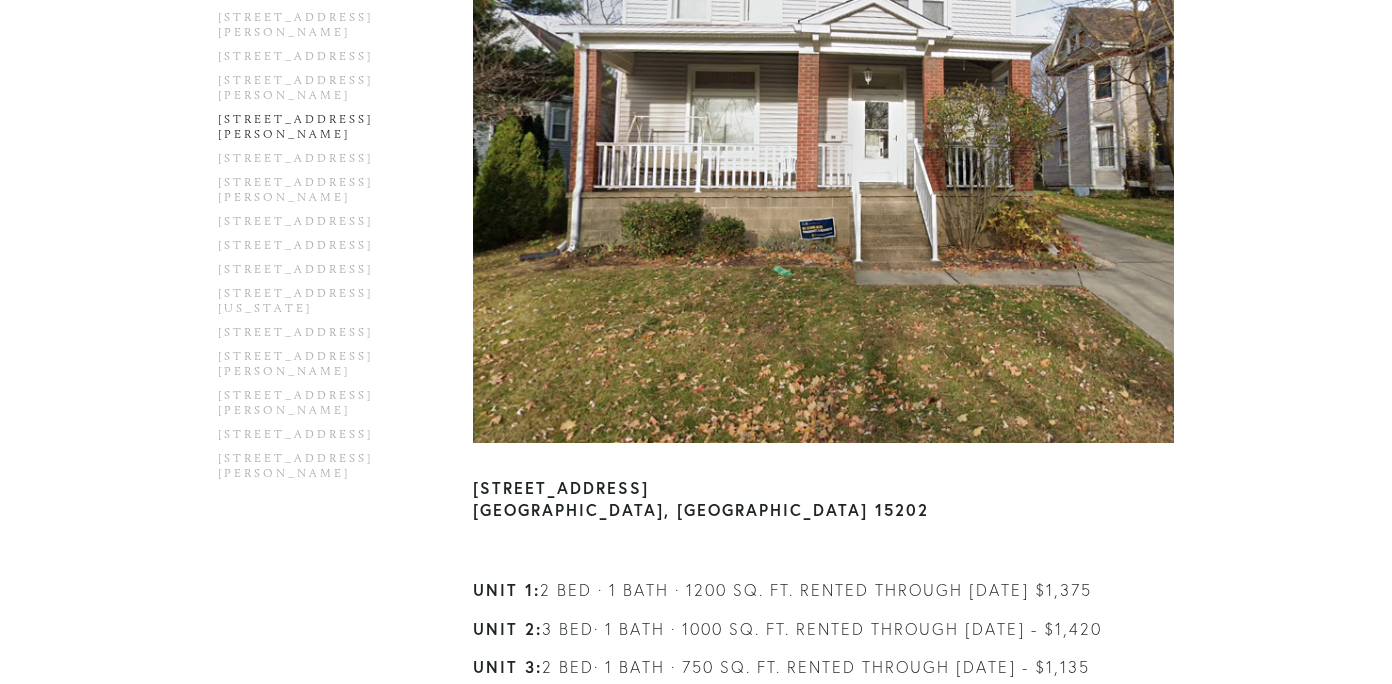 click on "[STREET_ADDRESS][PERSON_NAME]" at bounding box center (313, 131) 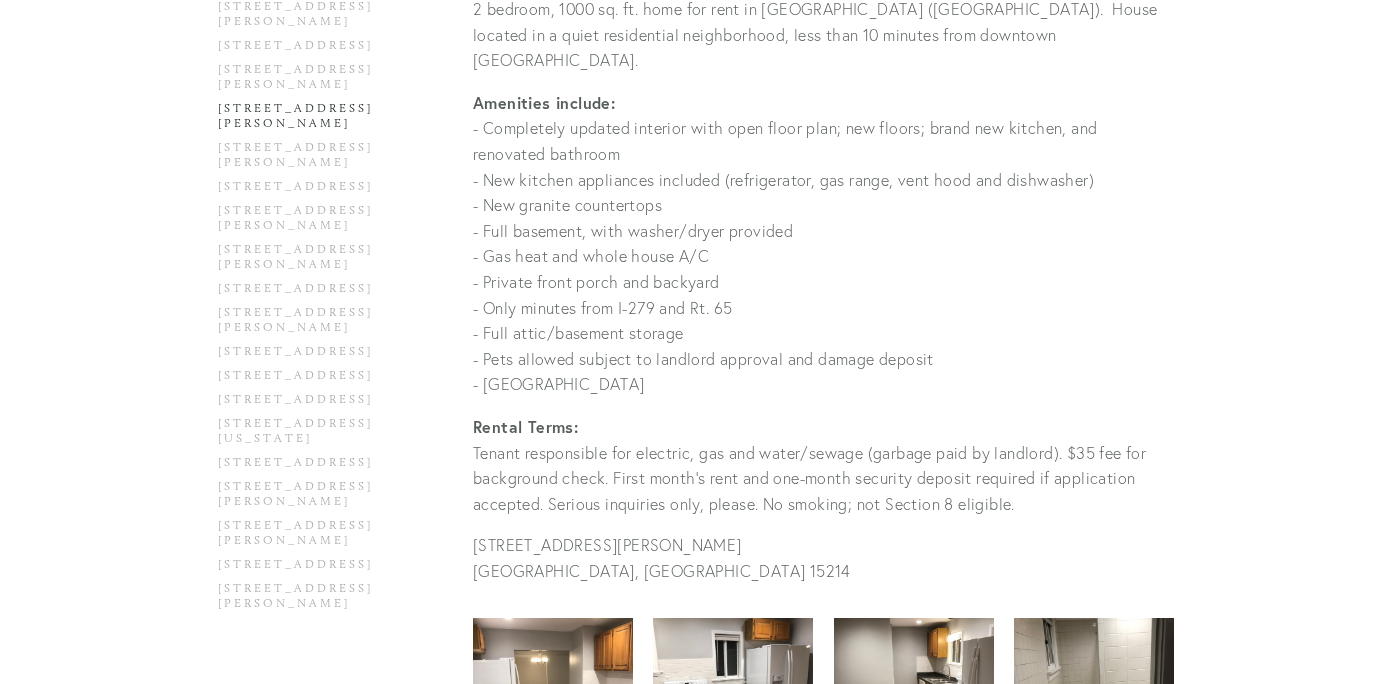 scroll, scrollTop: 241, scrollLeft: 0, axis: vertical 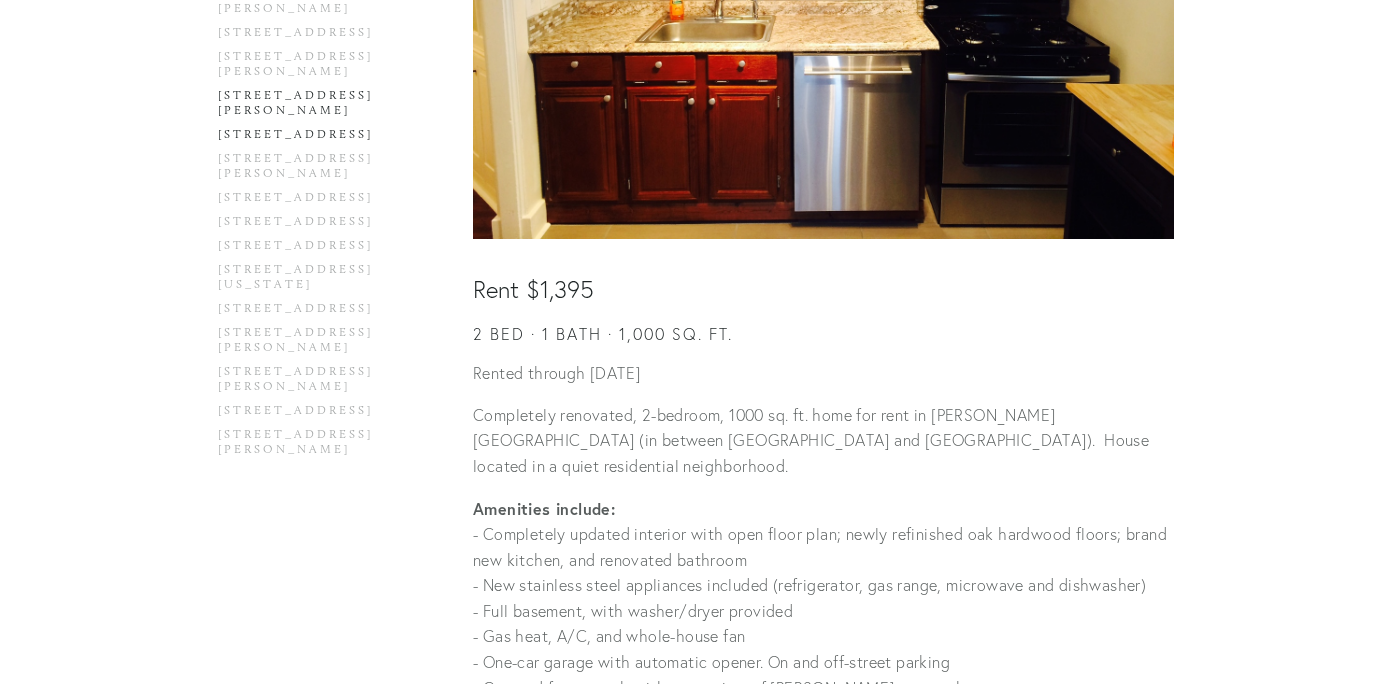 click on "[STREET_ADDRESS]" at bounding box center [313, 139] 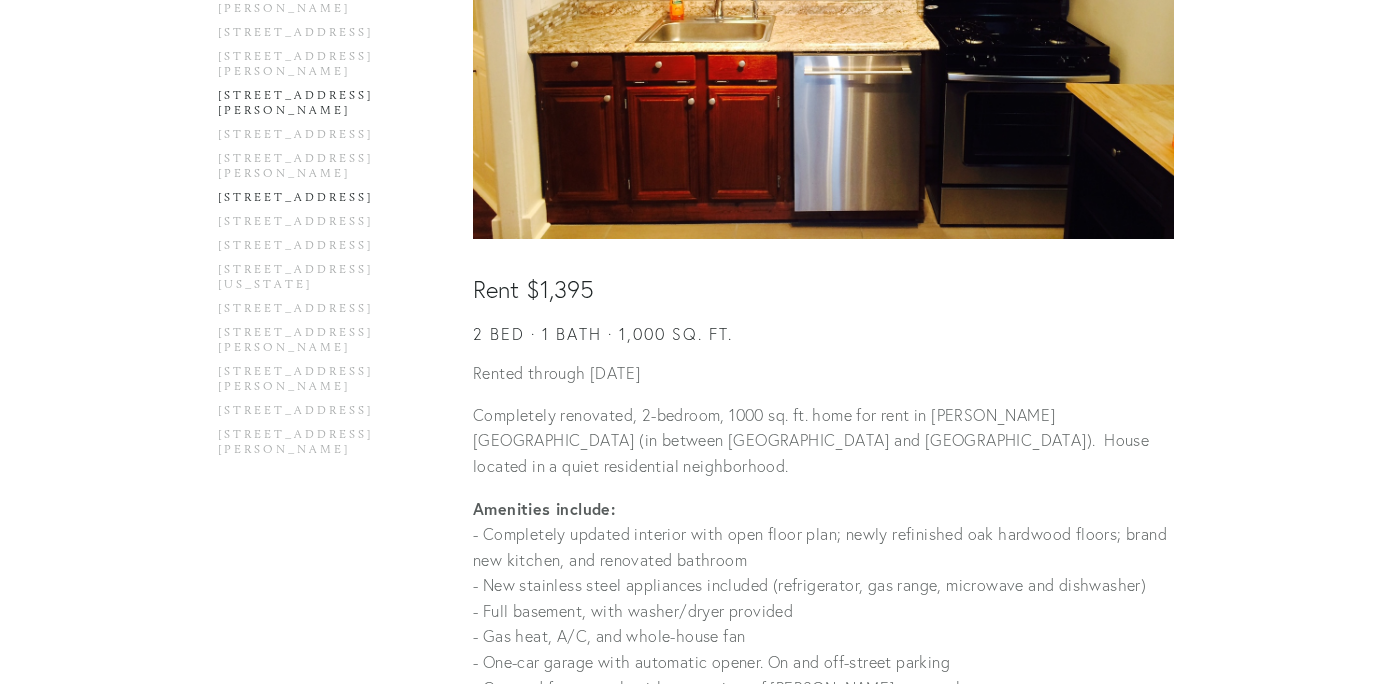 click on "[STREET_ADDRESS]" at bounding box center [313, 202] 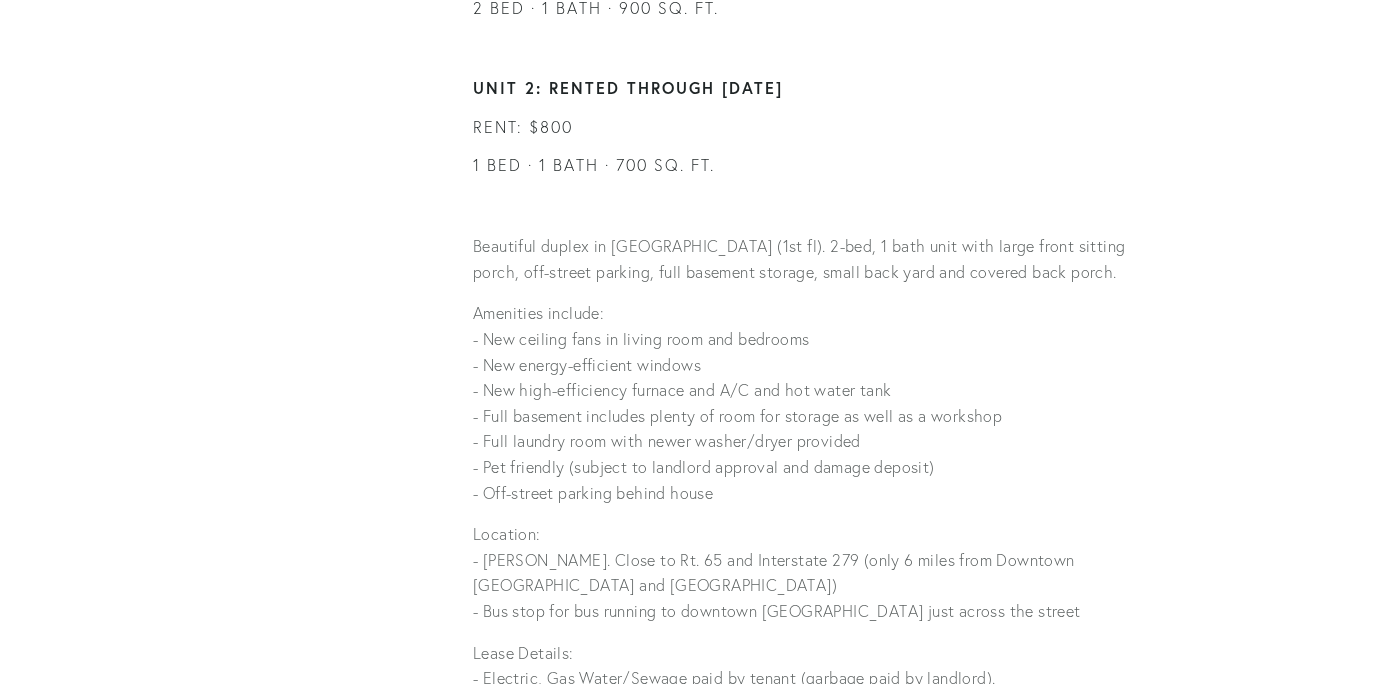 scroll, scrollTop: 1421, scrollLeft: 0, axis: vertical 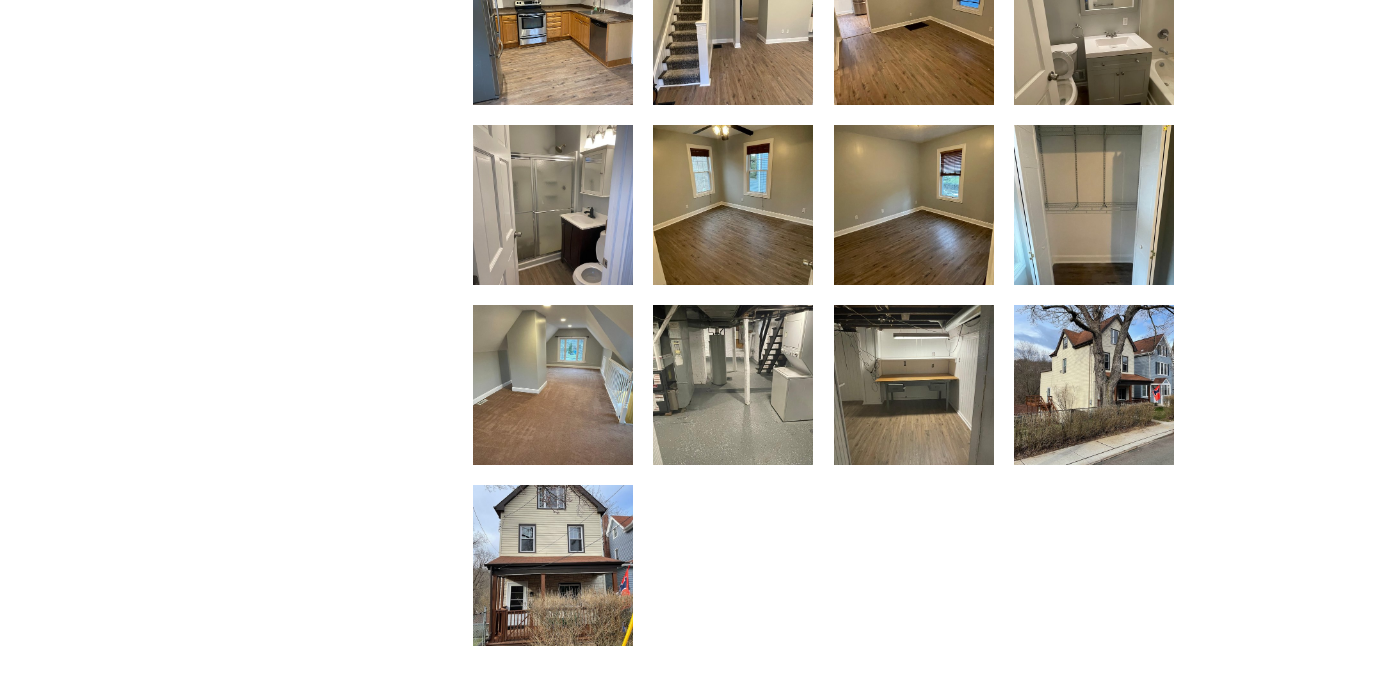 click at bounding box center [553, 24] 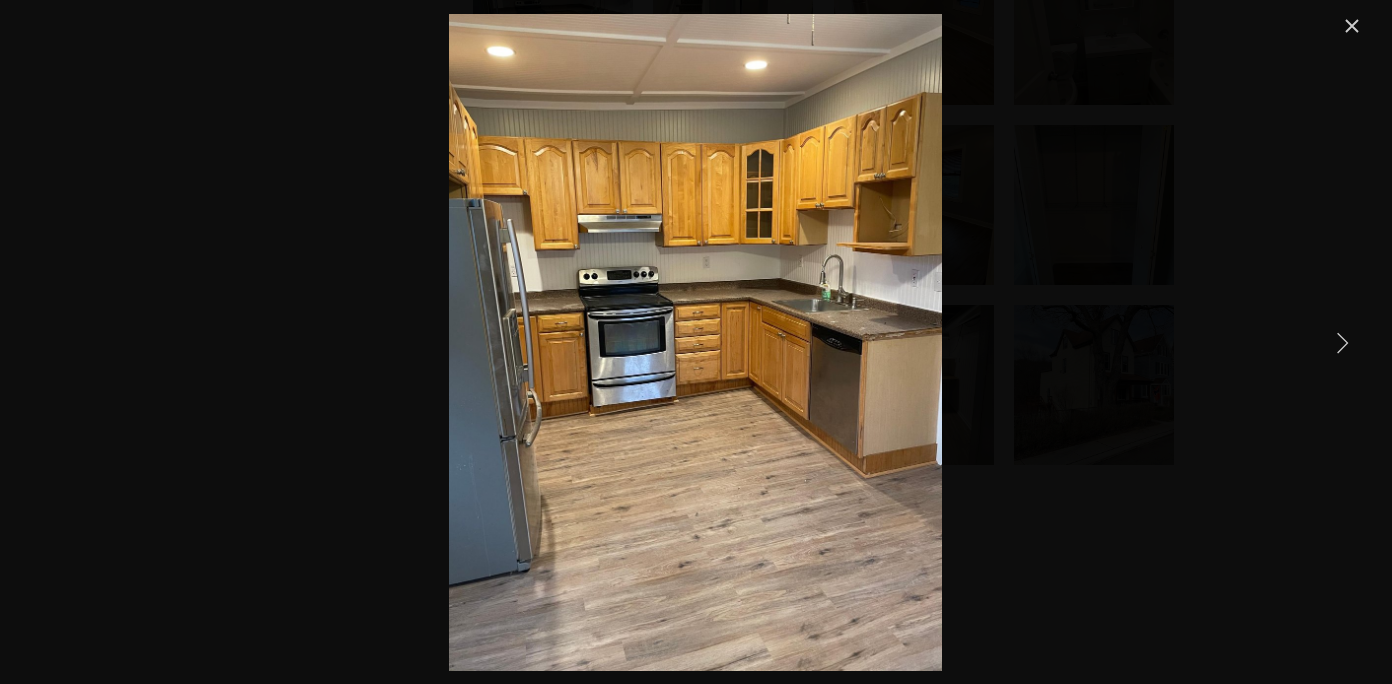 click at bounding box center [1342, 342] 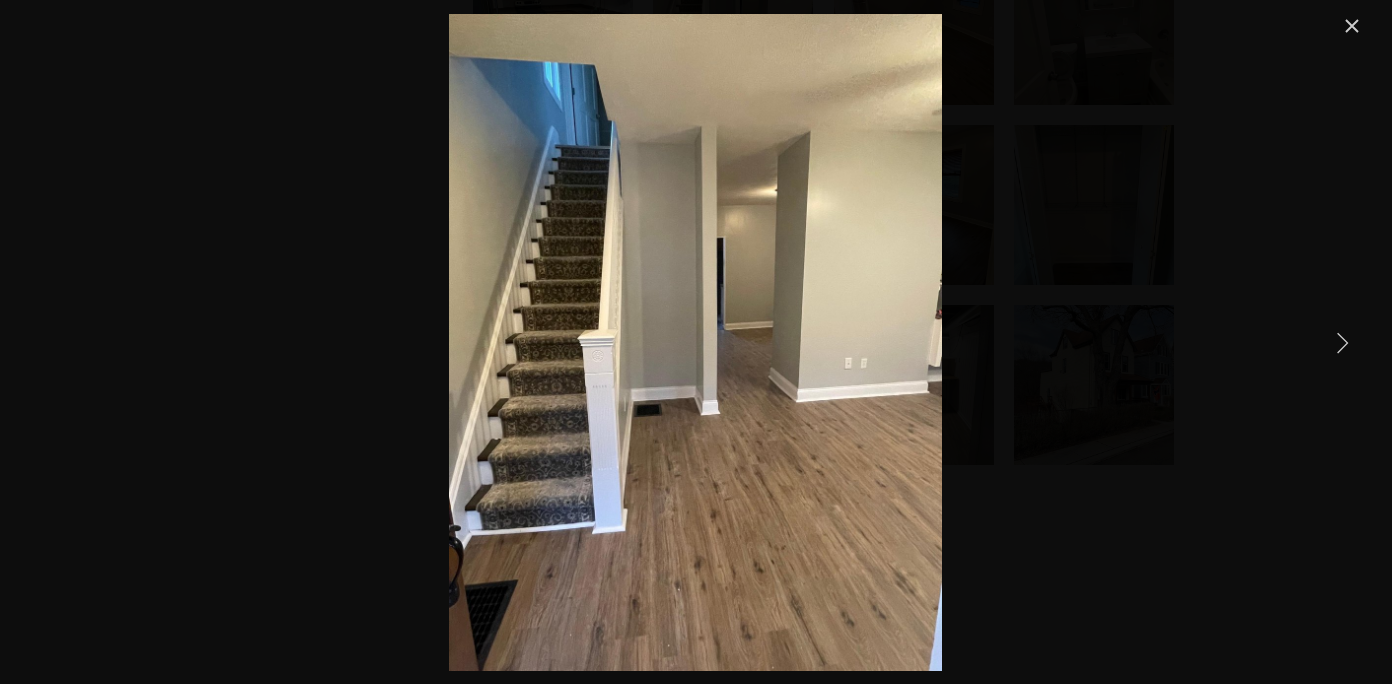 click at bounding box center (1342, 342) 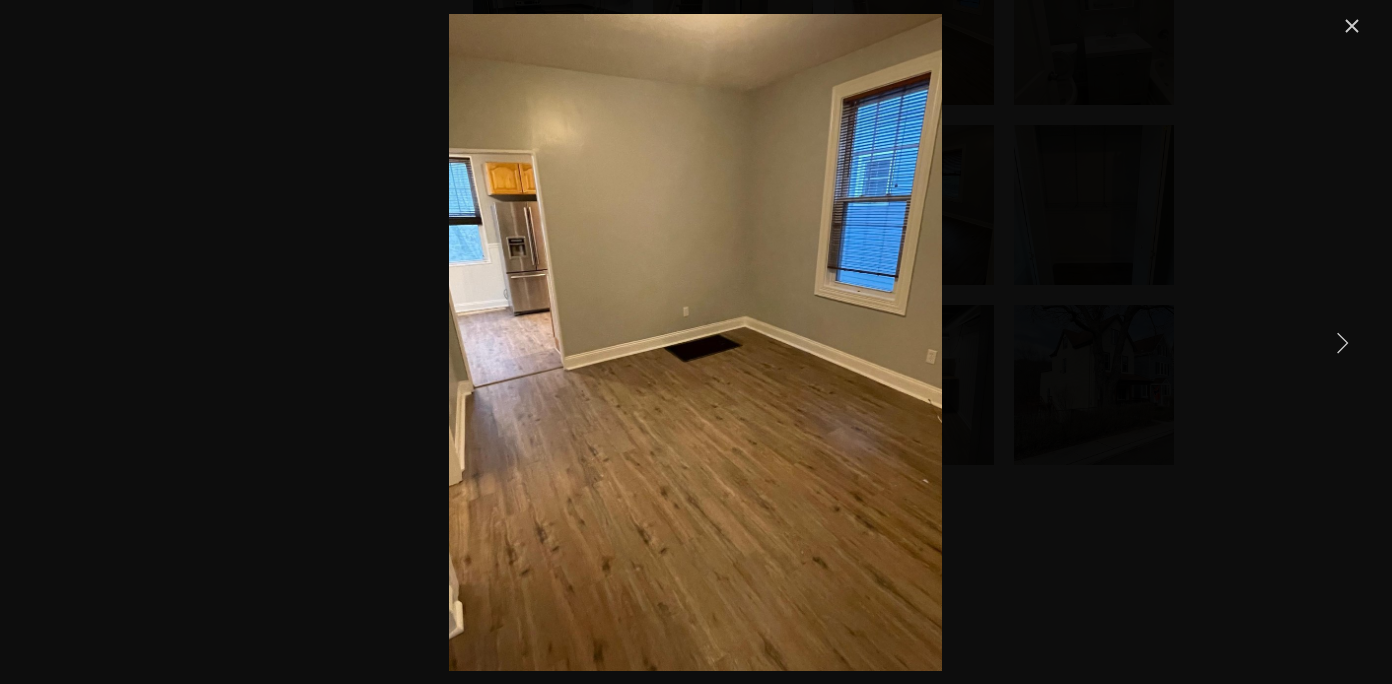 click at bounding box center [1342, 342] 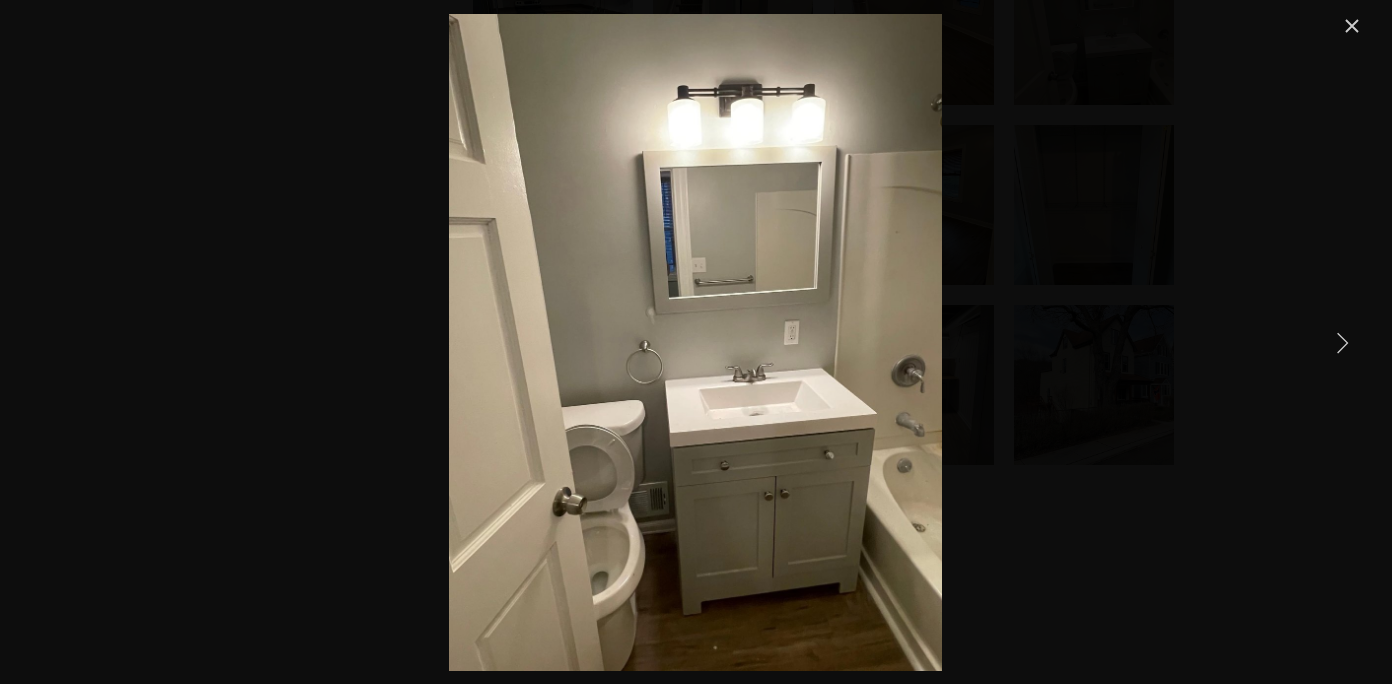 click at bounding box center [1342, 342] 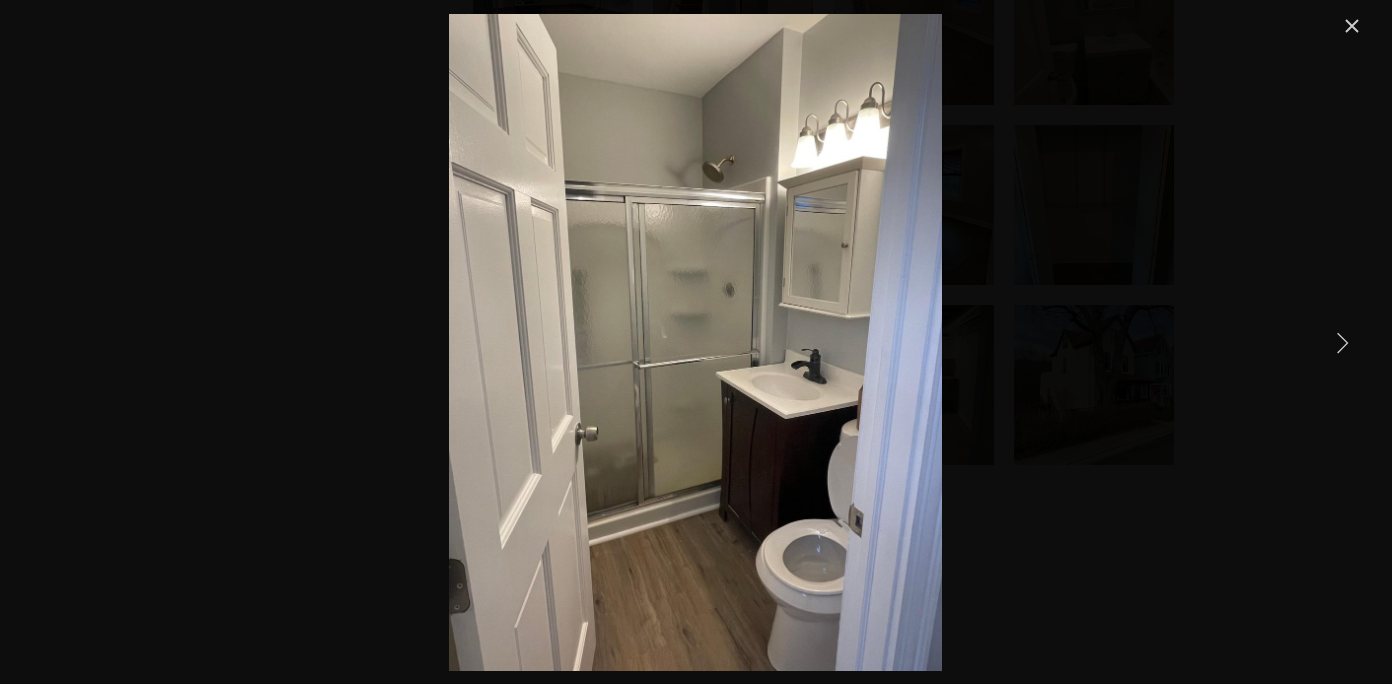 click at bounding box center [1342, 342] 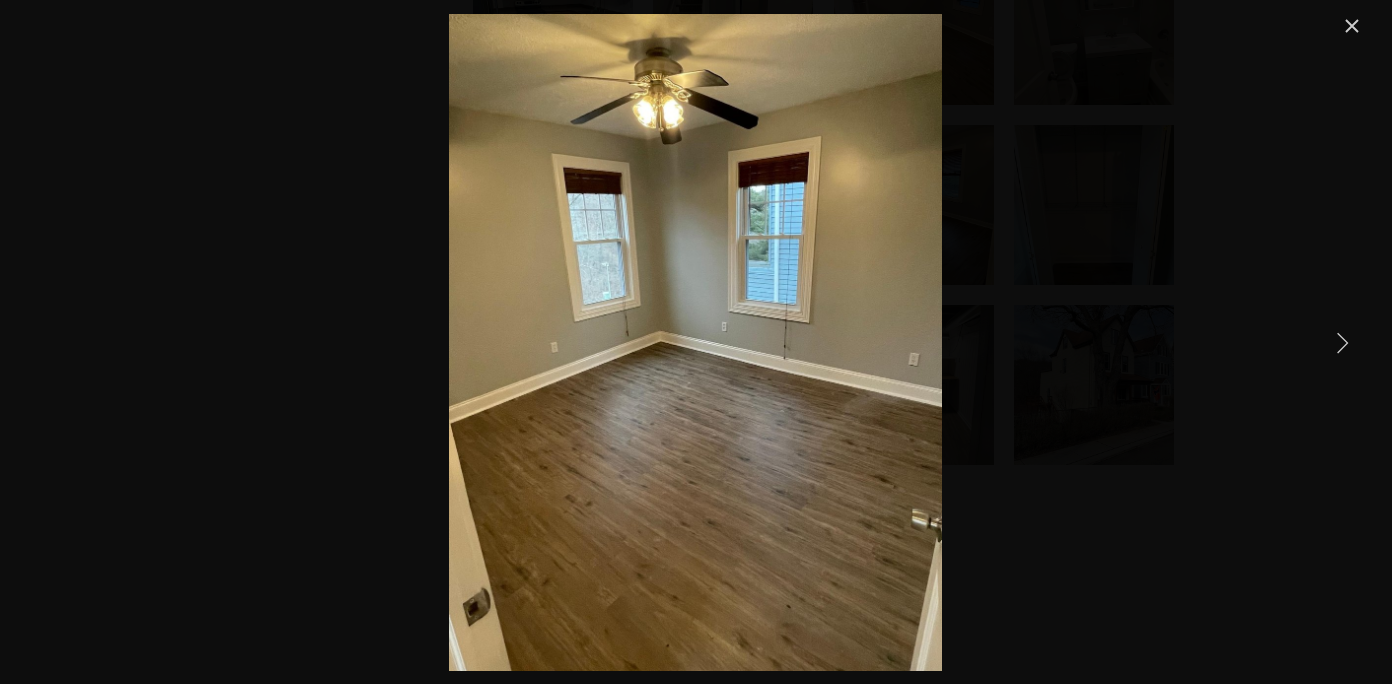 click at bounding box center [1342, 342] 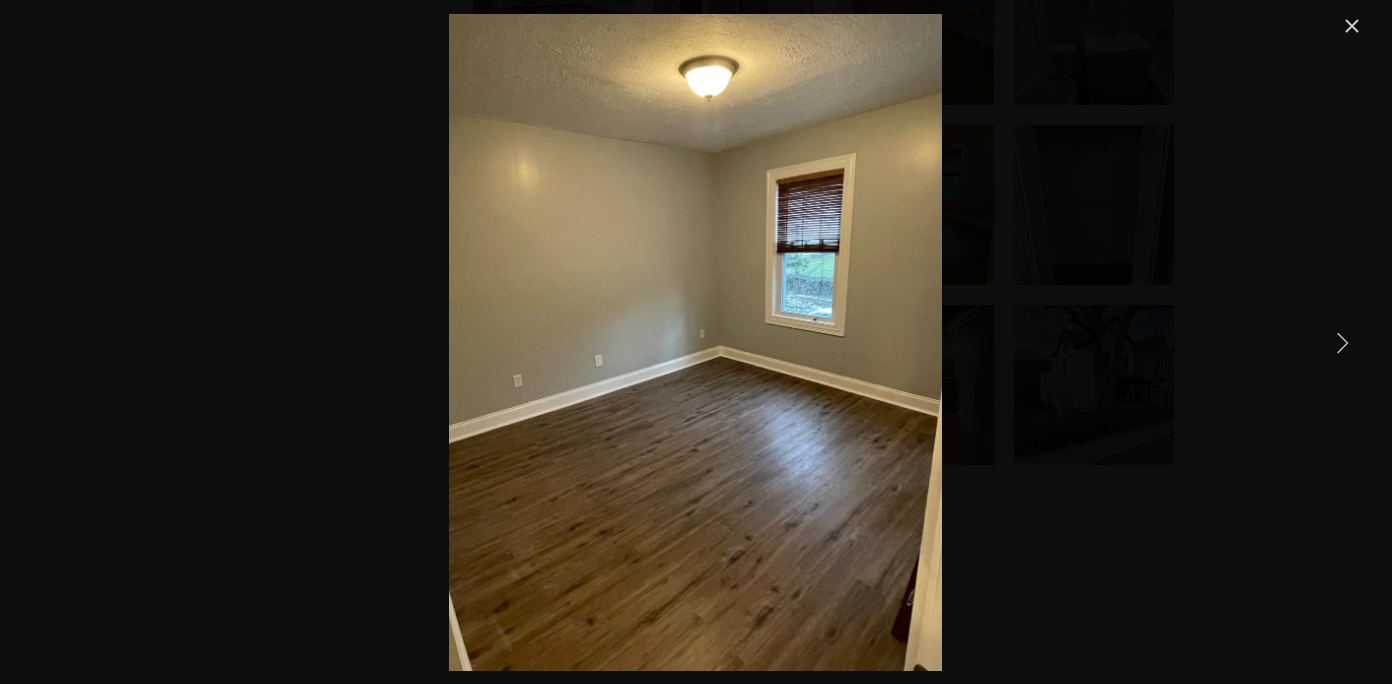 click at bounding box center [1342, 342] 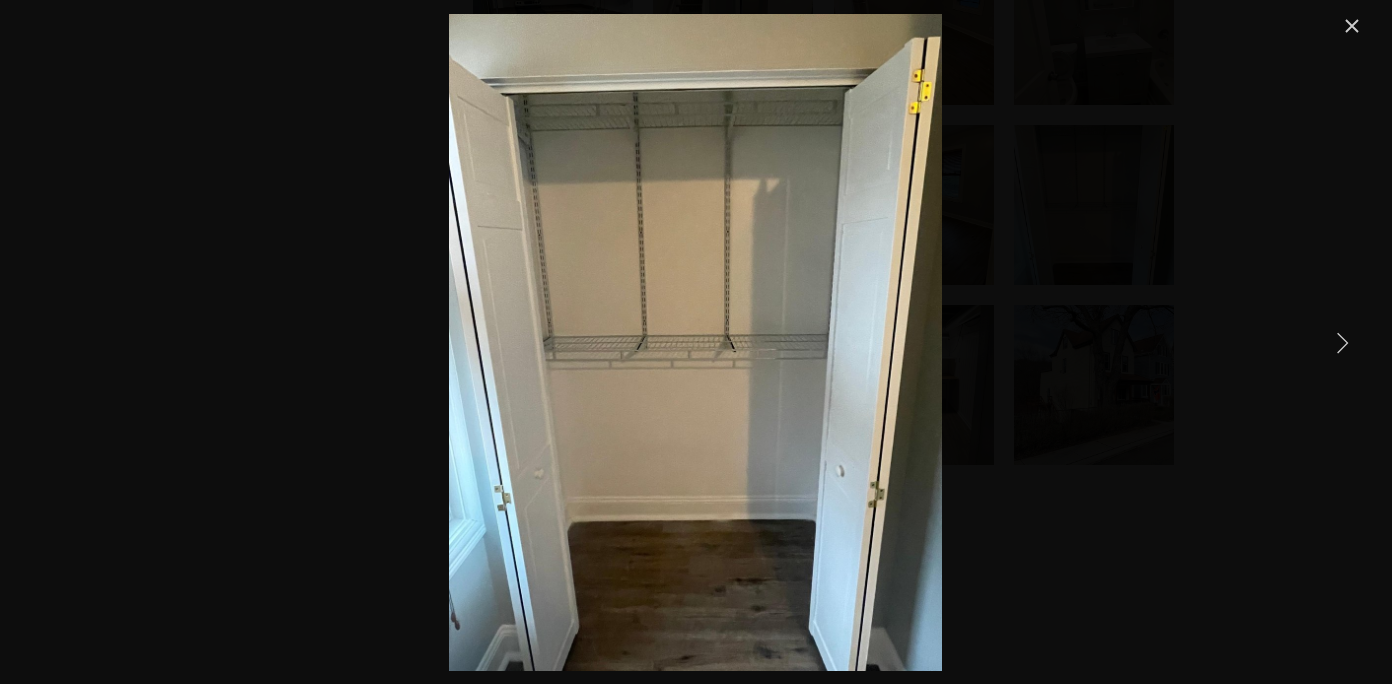 click at bounding box center [1342, 342] 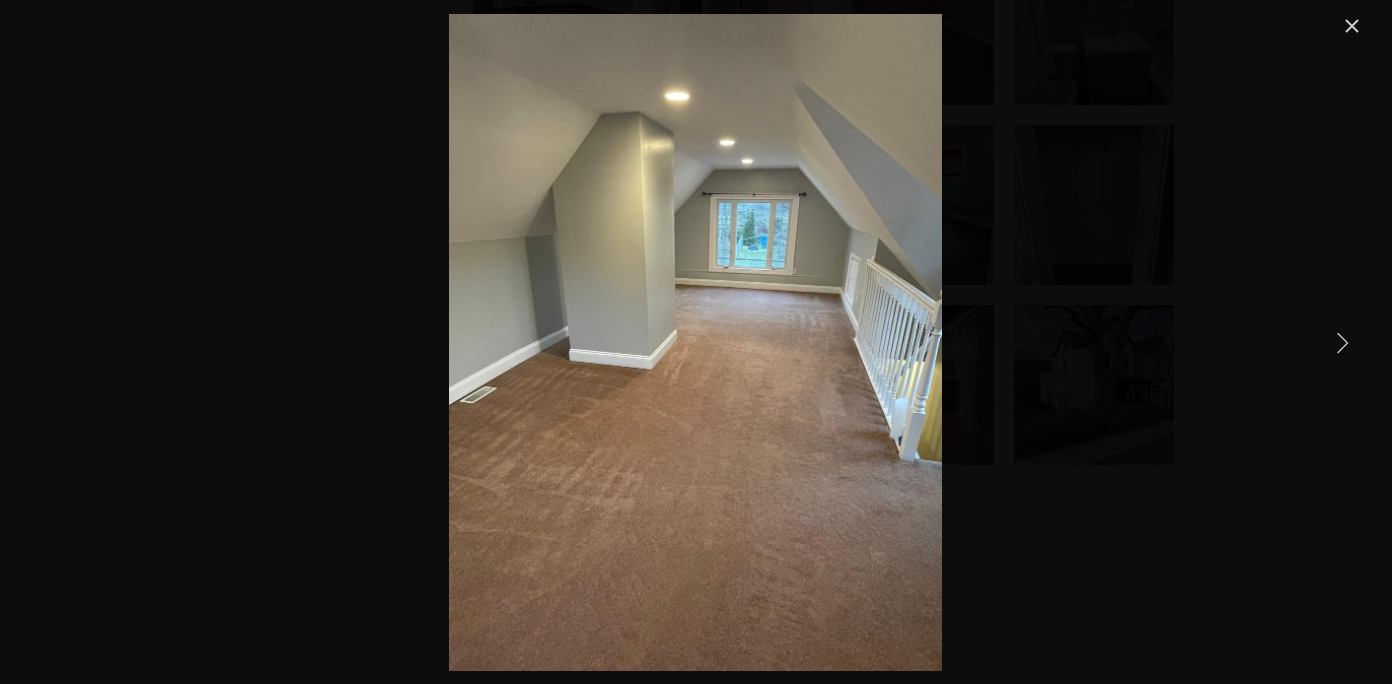click at bounding box center [1342, 342] 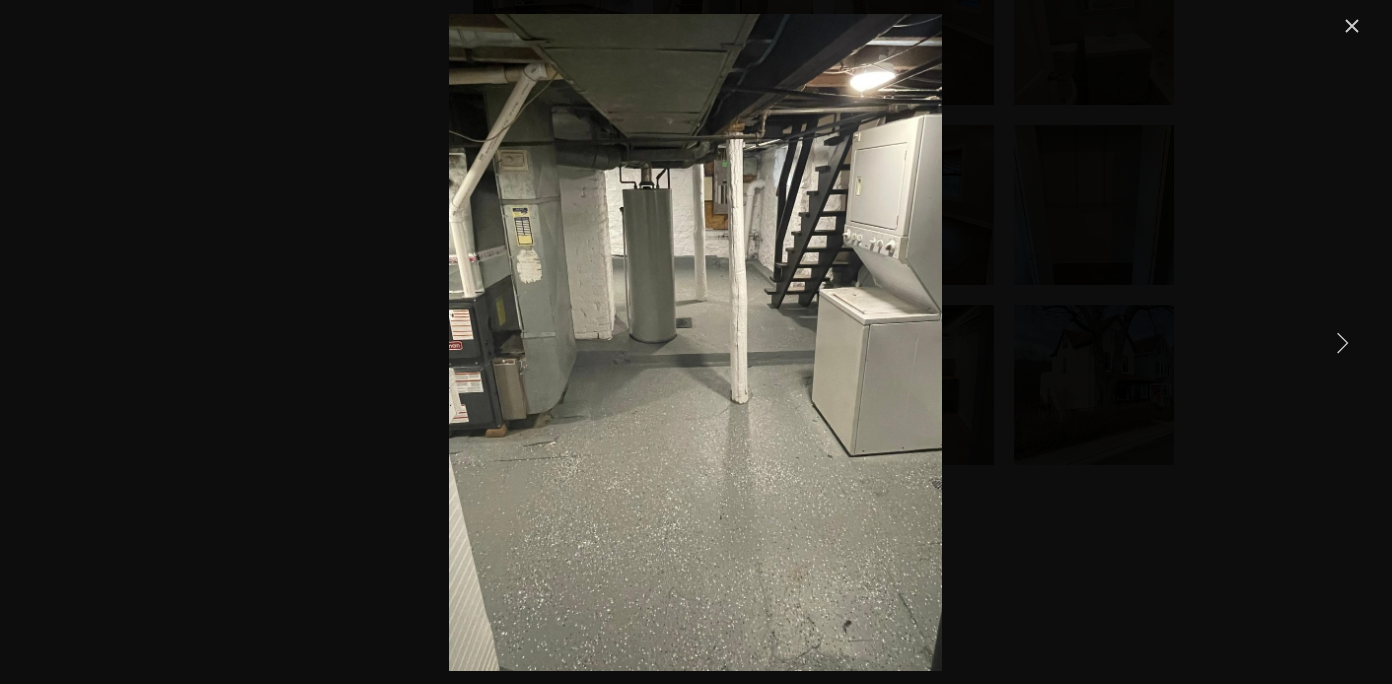 click at bounding box center [1342, 342] 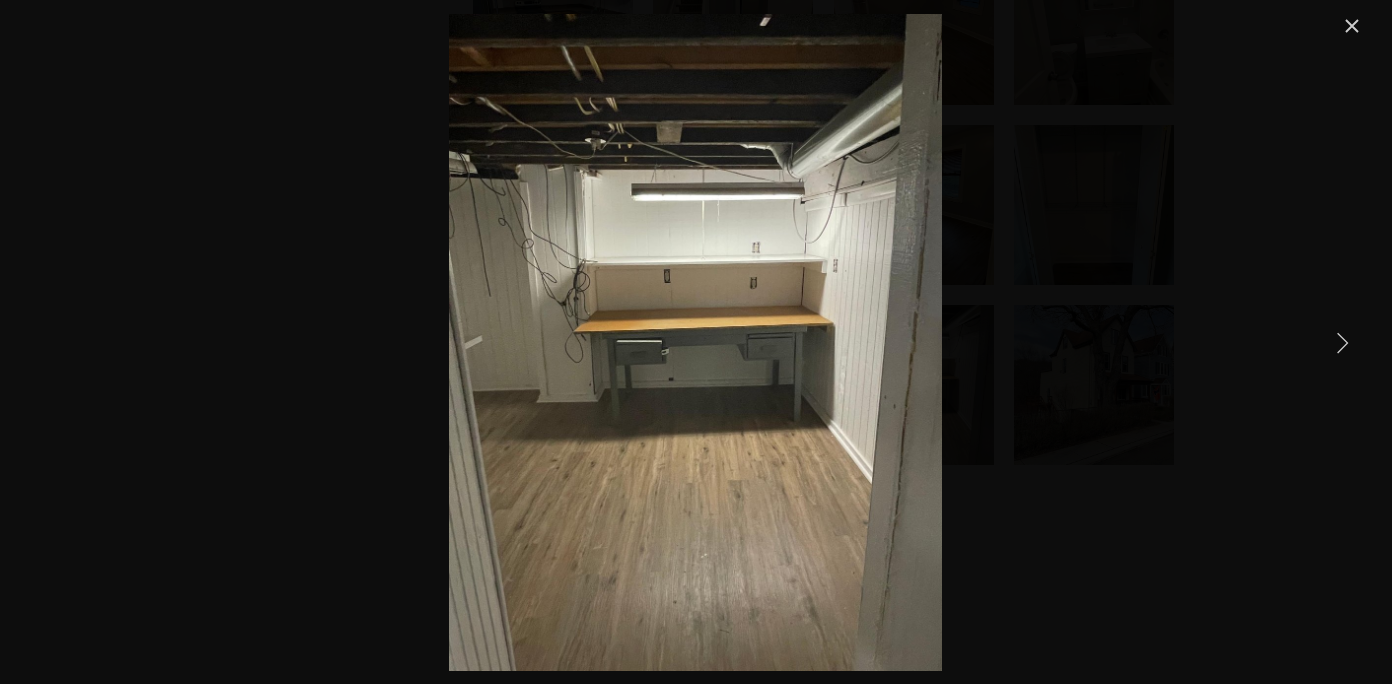 click at bounding box center [1342, 342] 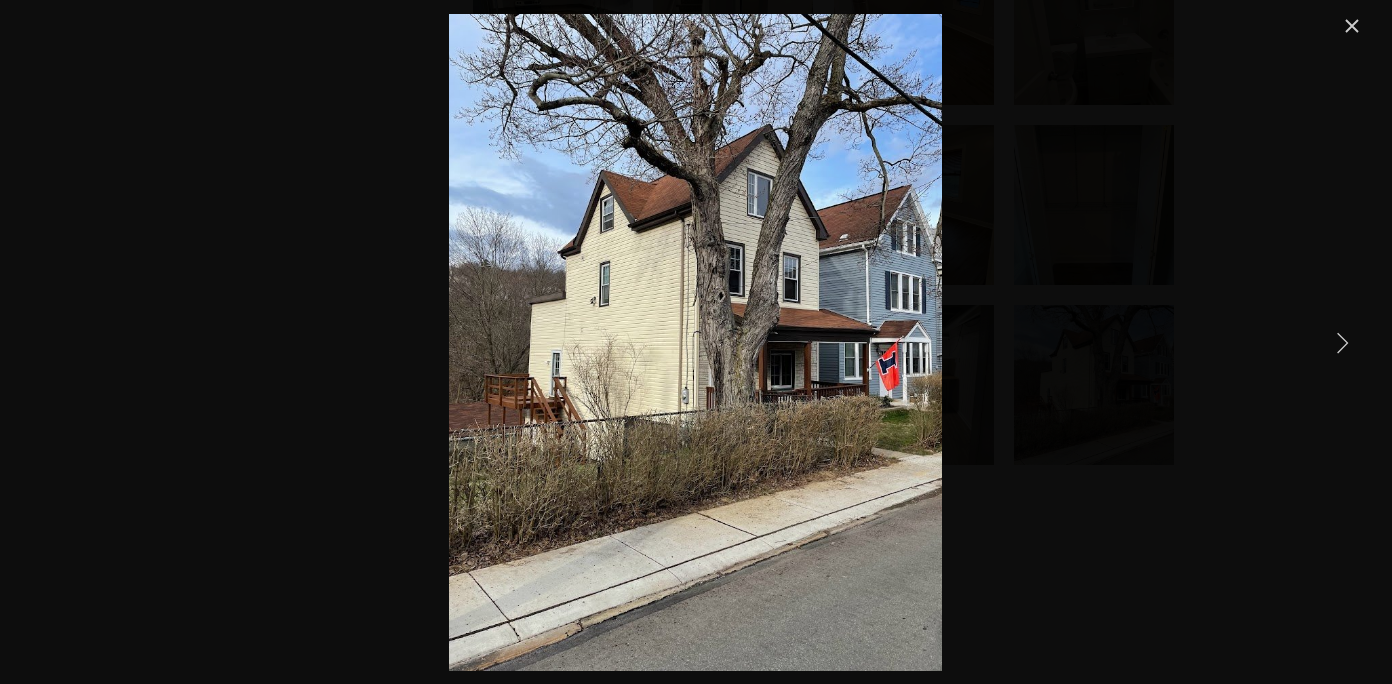 click at bounding box center (1342, 342) 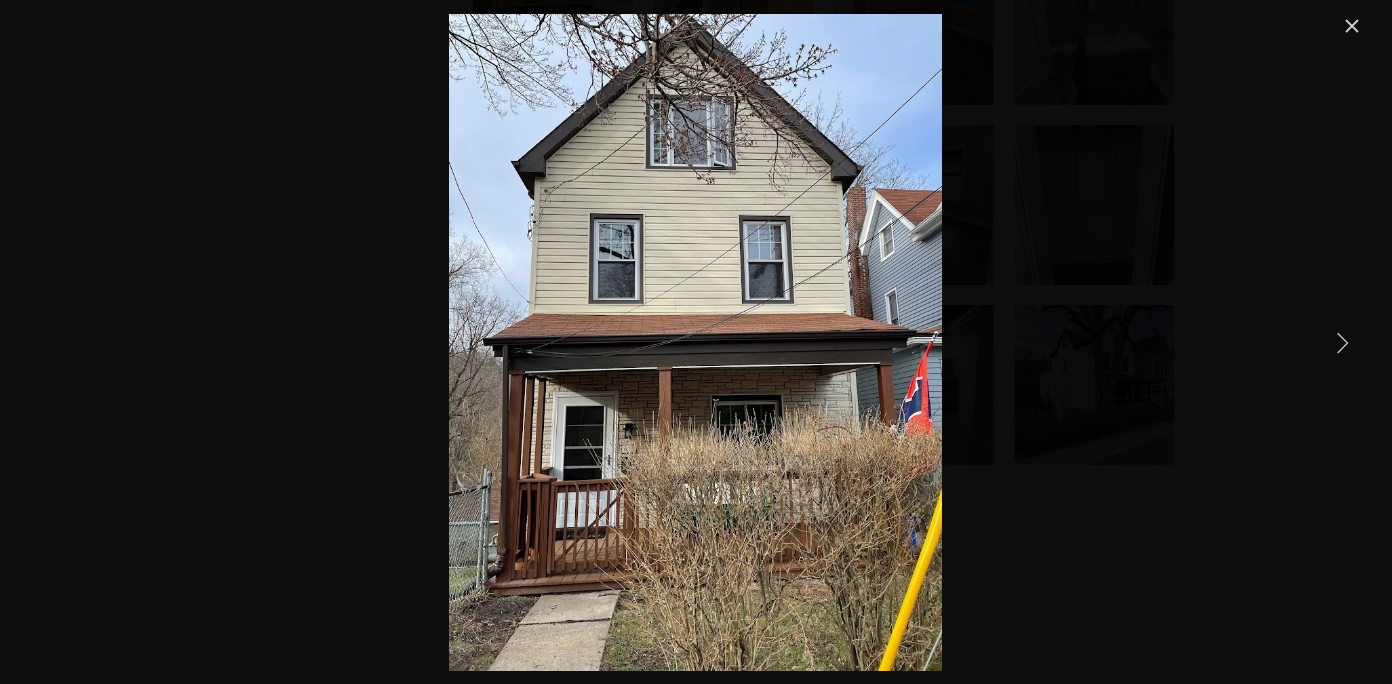 click at bounding box center [1352, 26] 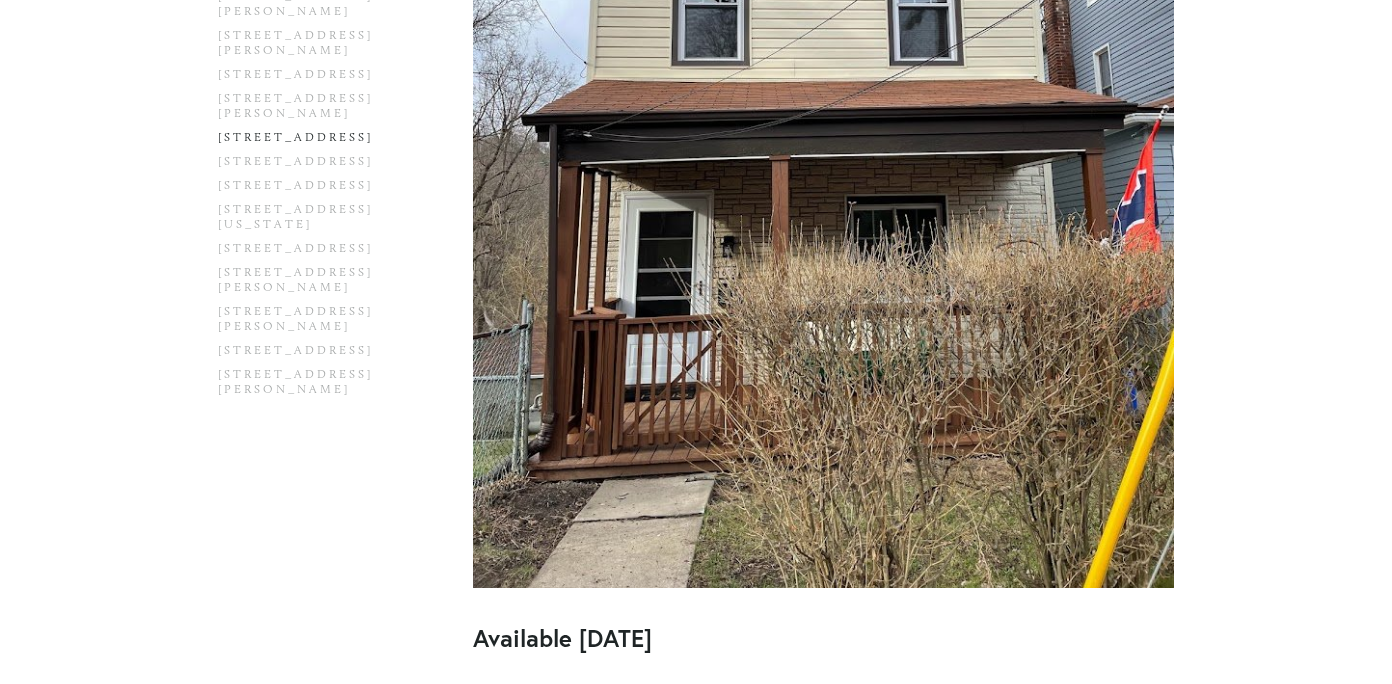 scroll, scrollTop: 740, scrollLeft: 0, axis: vertical 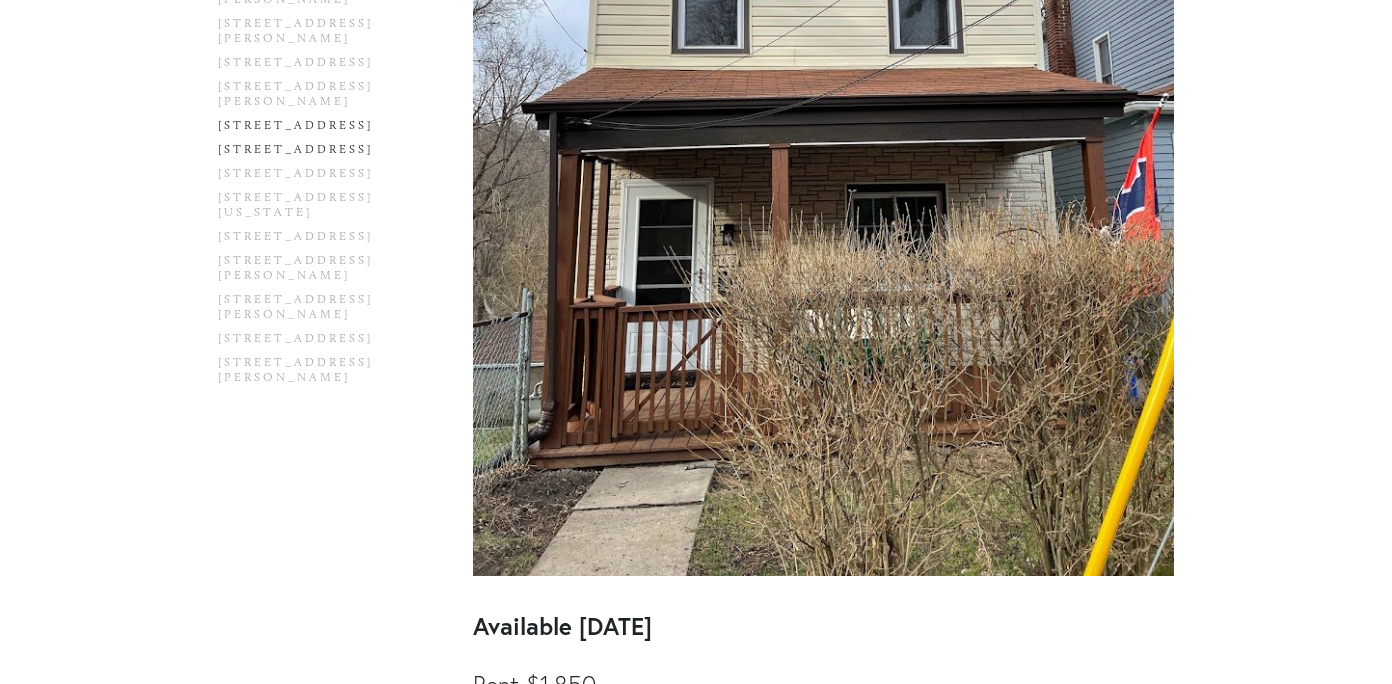 click on "[STREET_ADDRESS]" at bounding box center (313, 154) 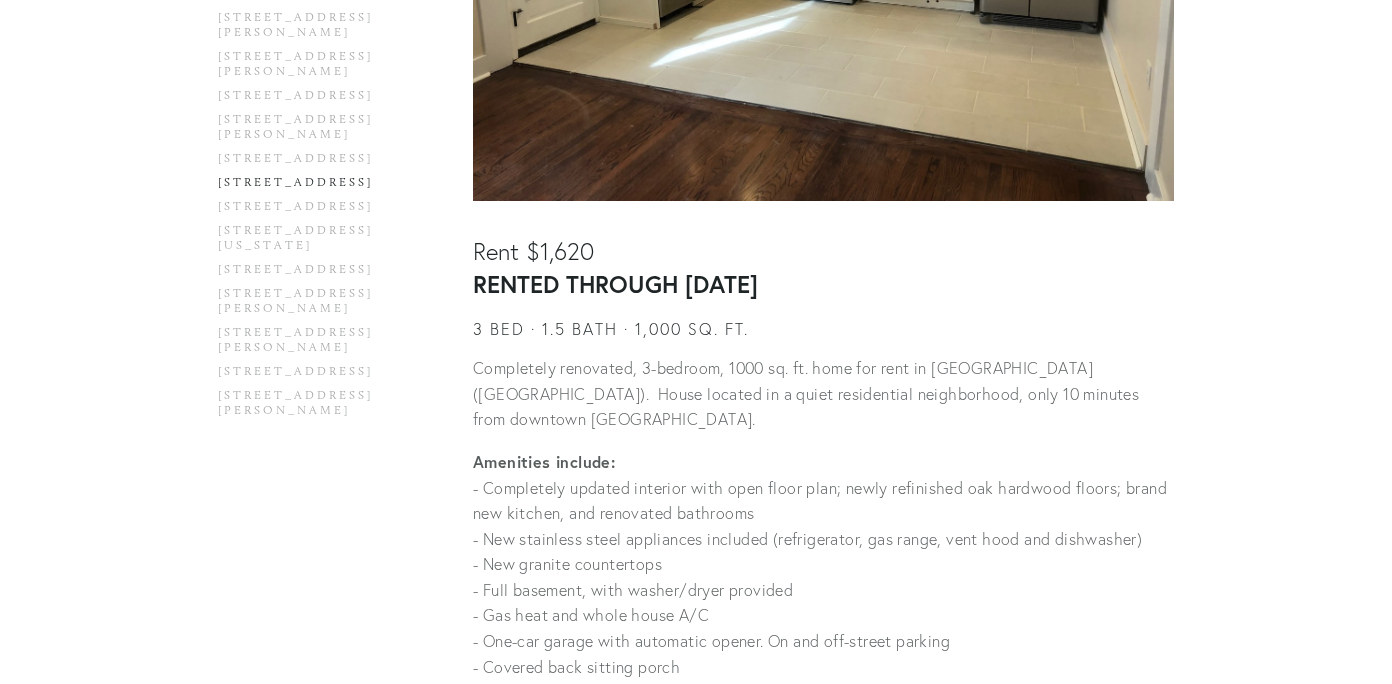 scroll, scrollTop: 701, scrollLeft: 0, axis: vertical 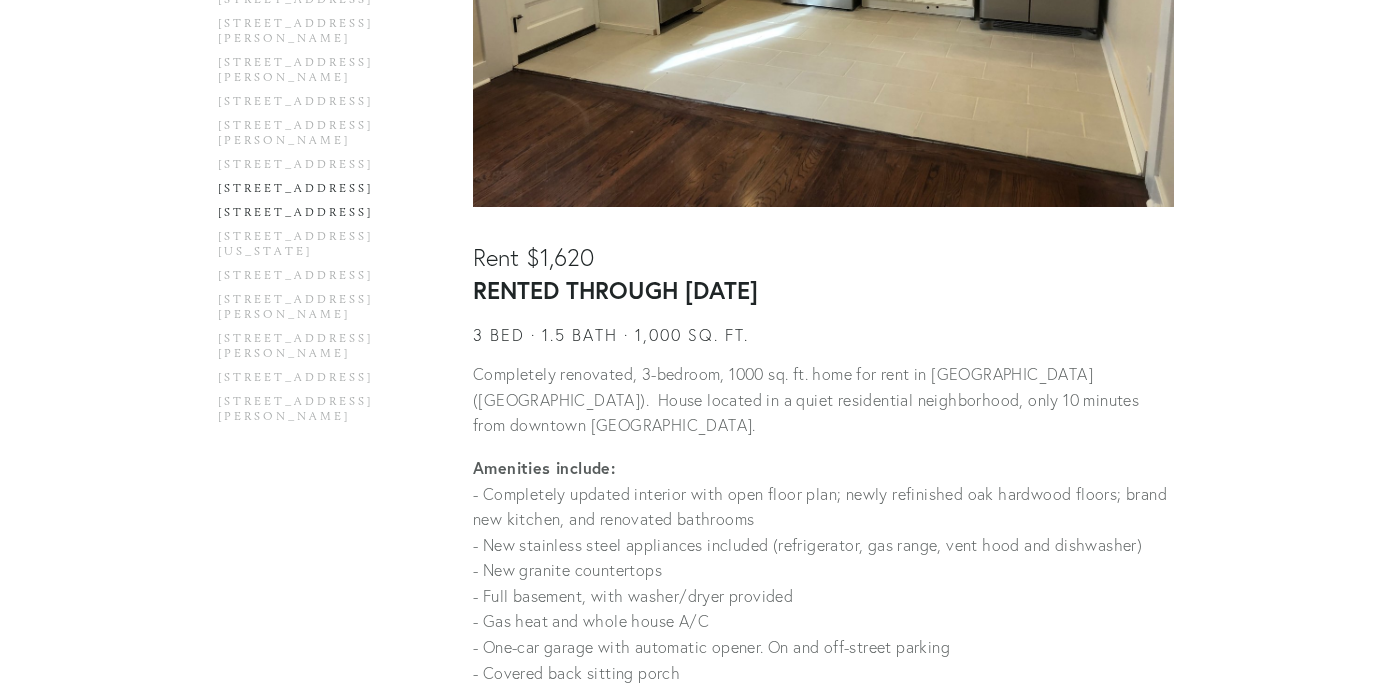 click on "[STREET_ADDRESS]" at bounding box center [313, 217] 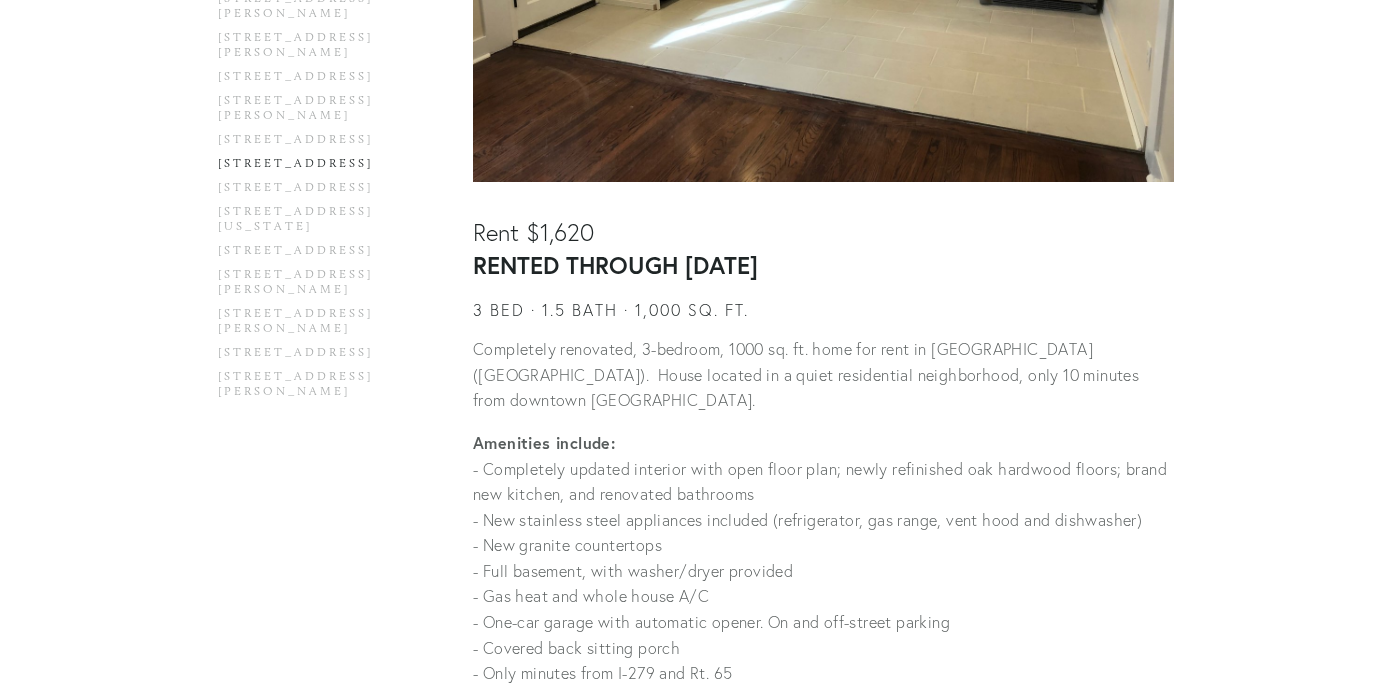 scroll, scrollTop: 727, scrollLeft: 0, axis: vertical 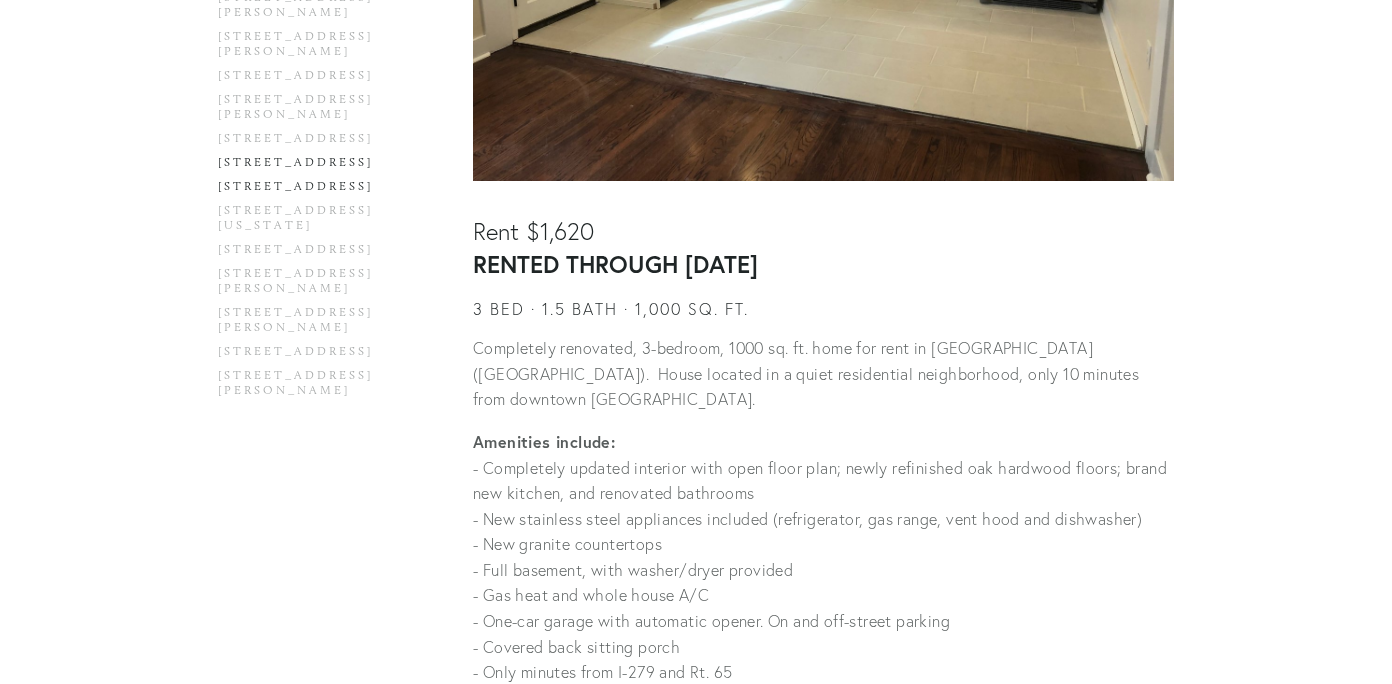 click on "[STREET_ADDRESS]" at bounding box center [313, 191] 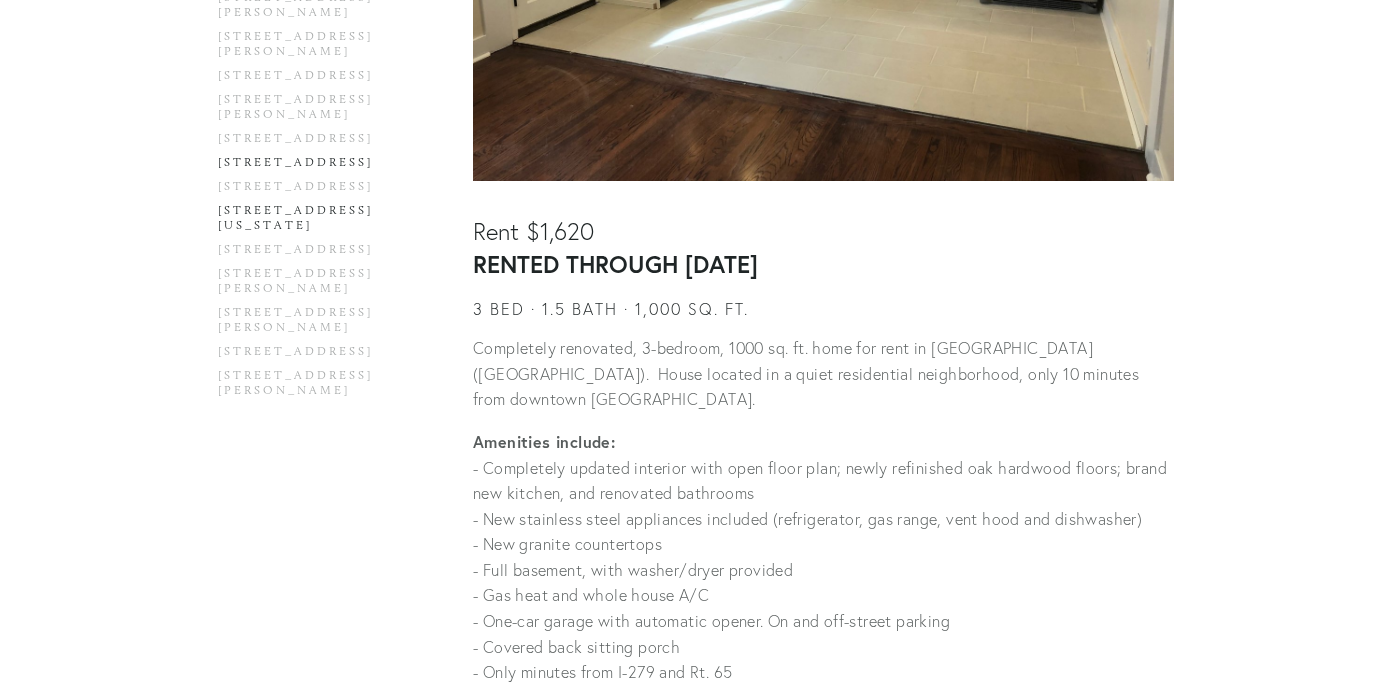 click on "[STREET_ADDRESS][US_STATE]" at bounding box center (313, 222) 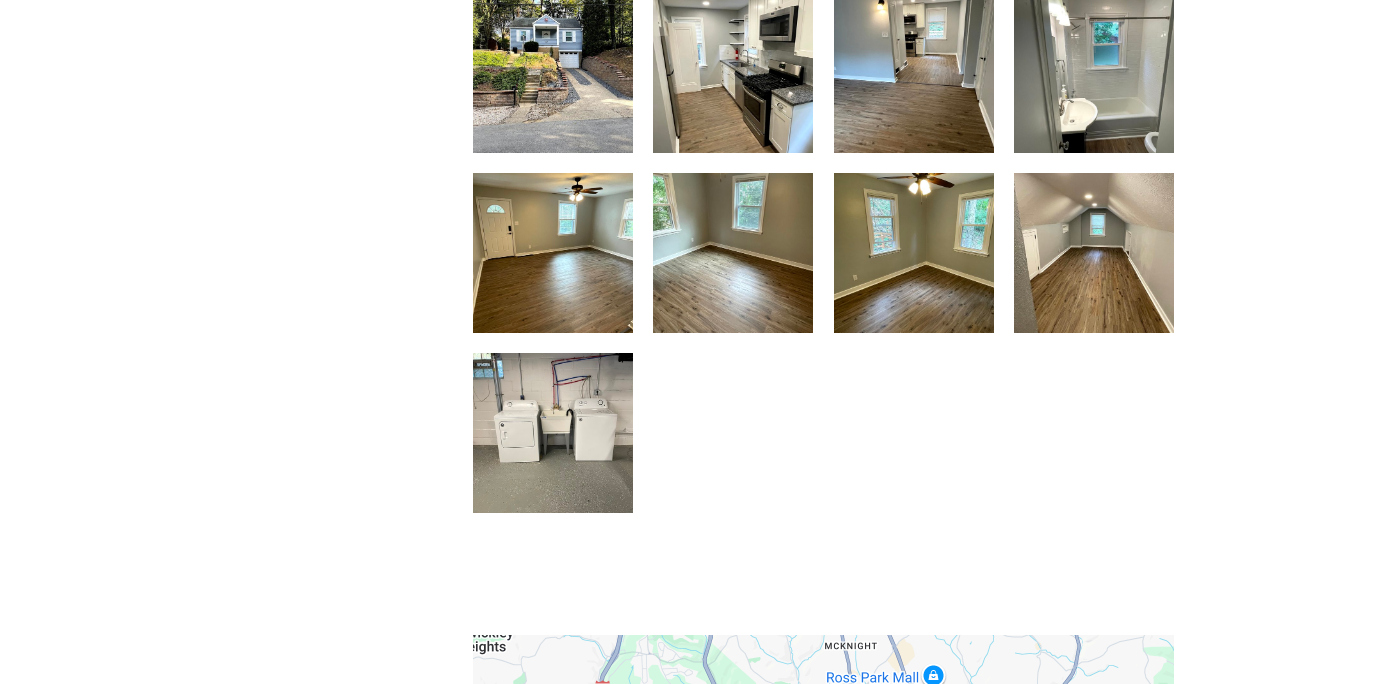 scroll, scrollTop: 1857, scrollLeft: 0, axis: vertical 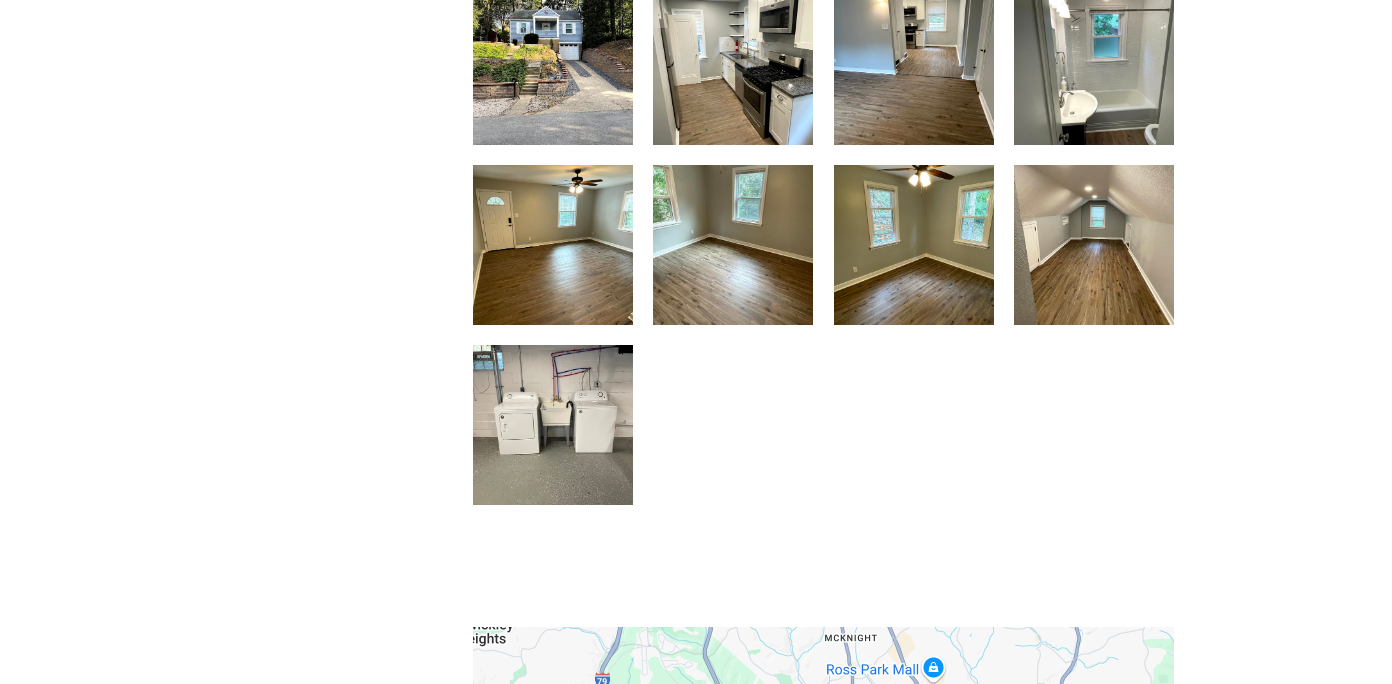 click at bounding box center [553, 64] 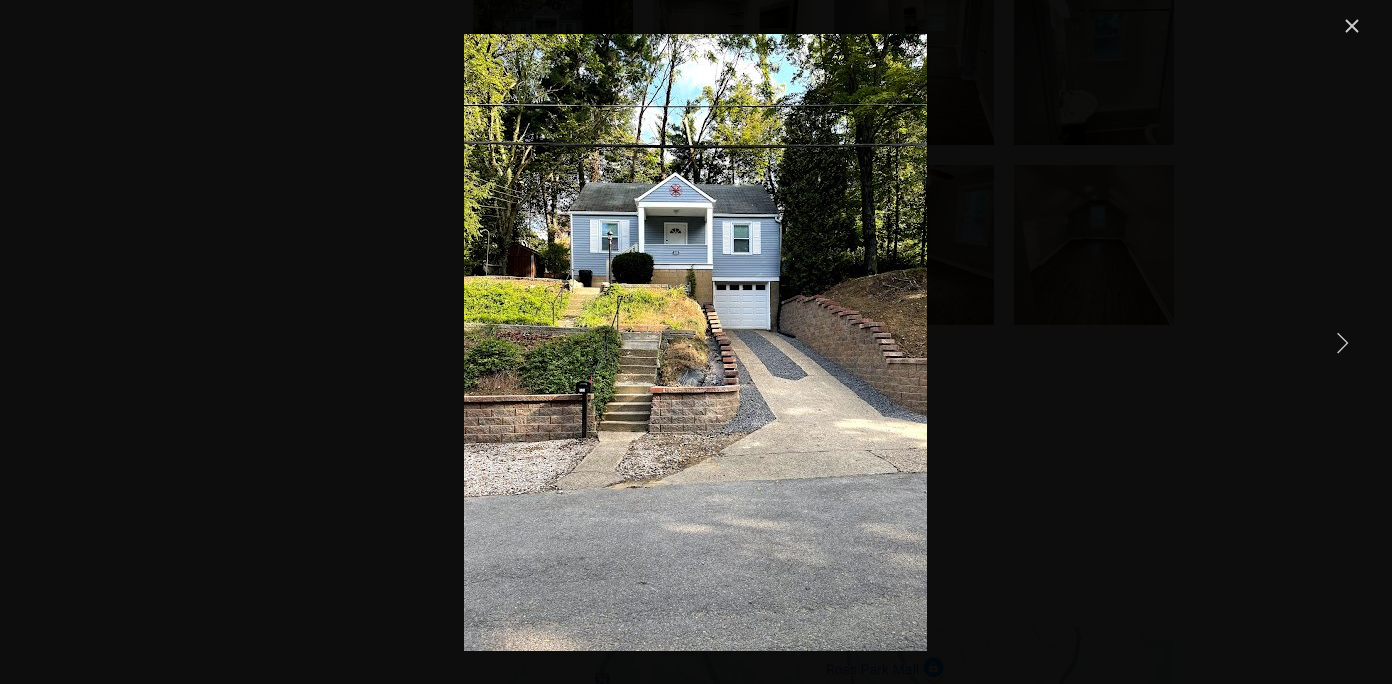 click at bounding box center [1342, 342] 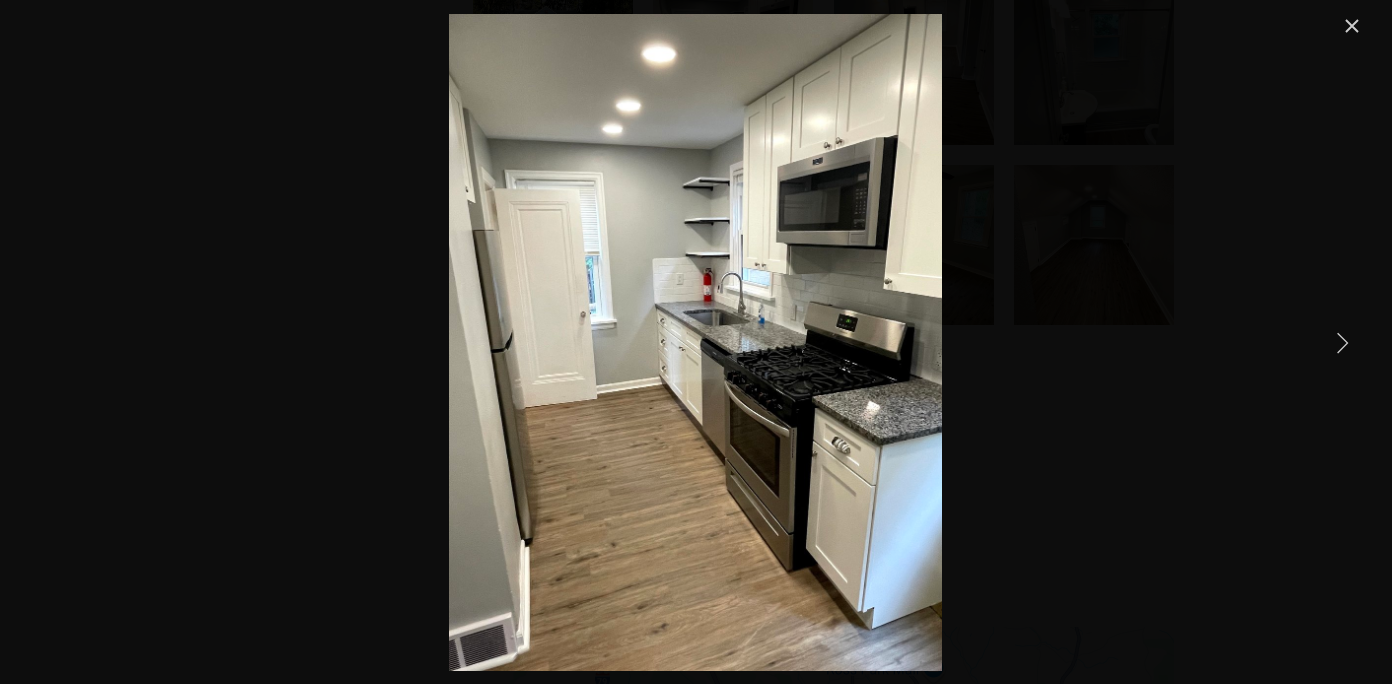click at bounding box center (1342, 342) 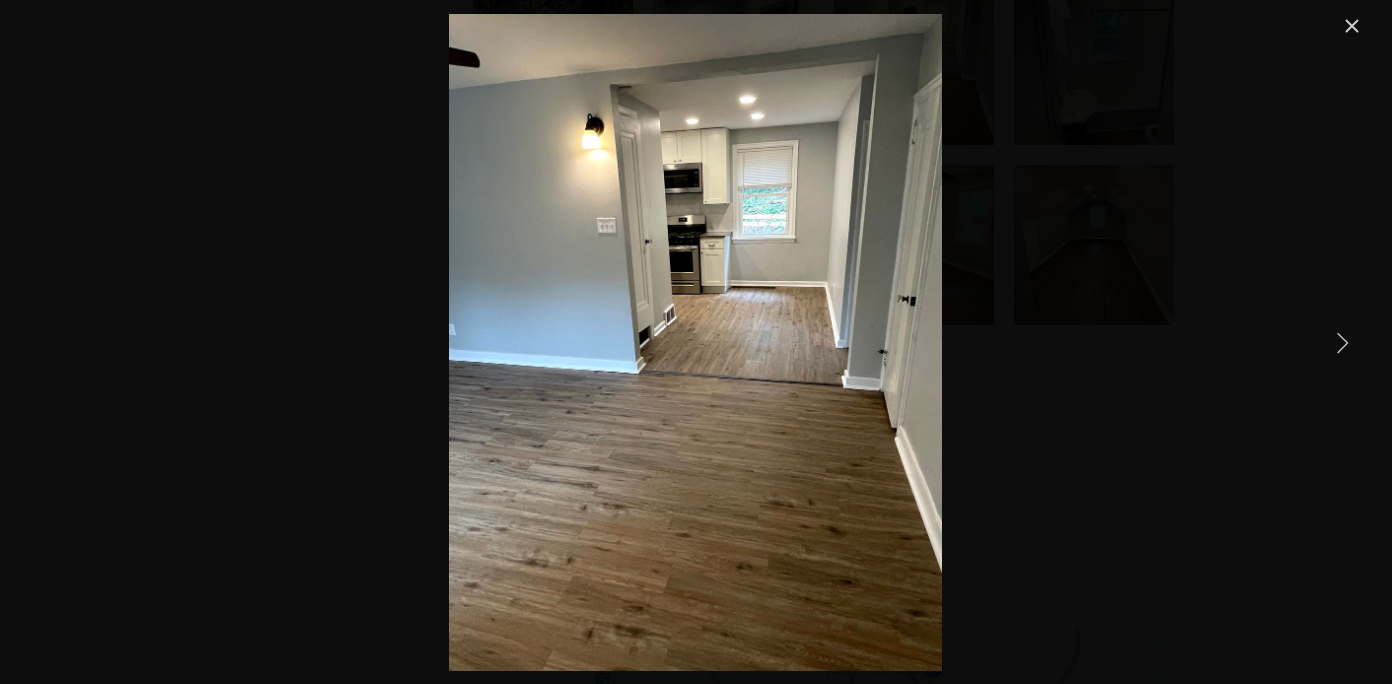 click at bounding box center [1342, 342] 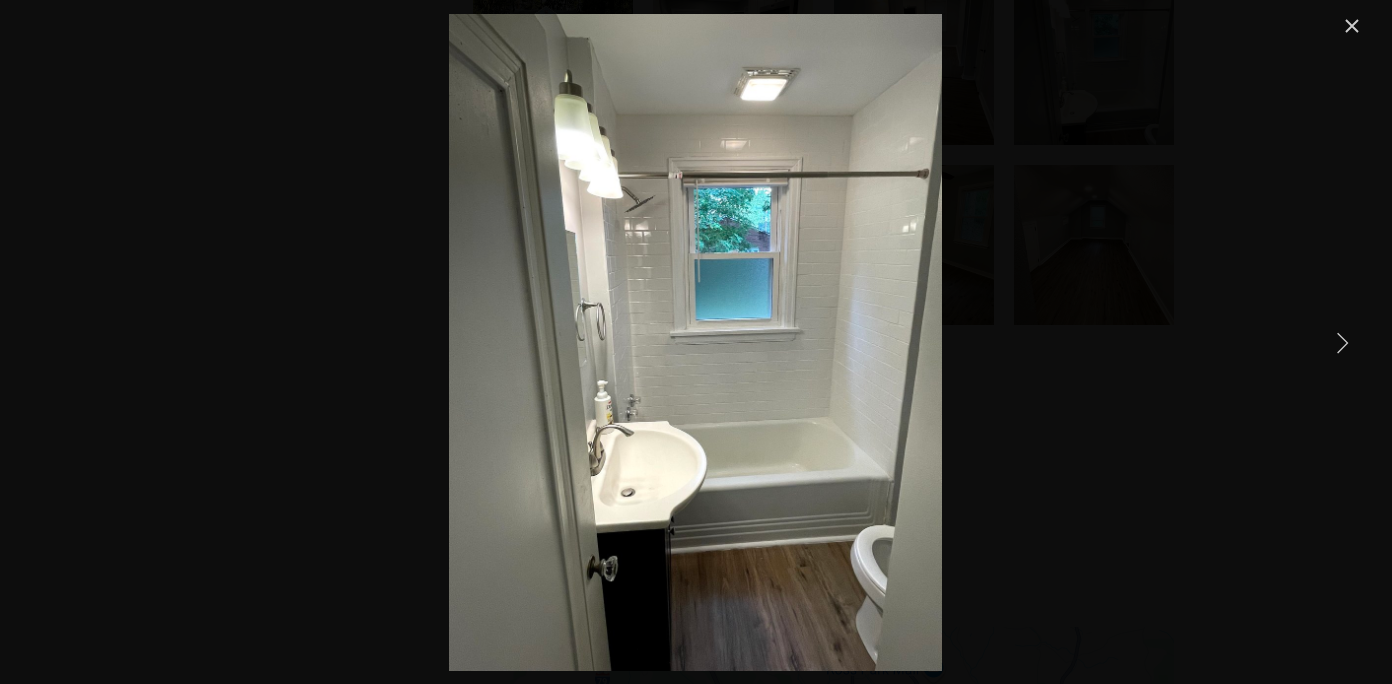click at bounding box center (1342, 342) 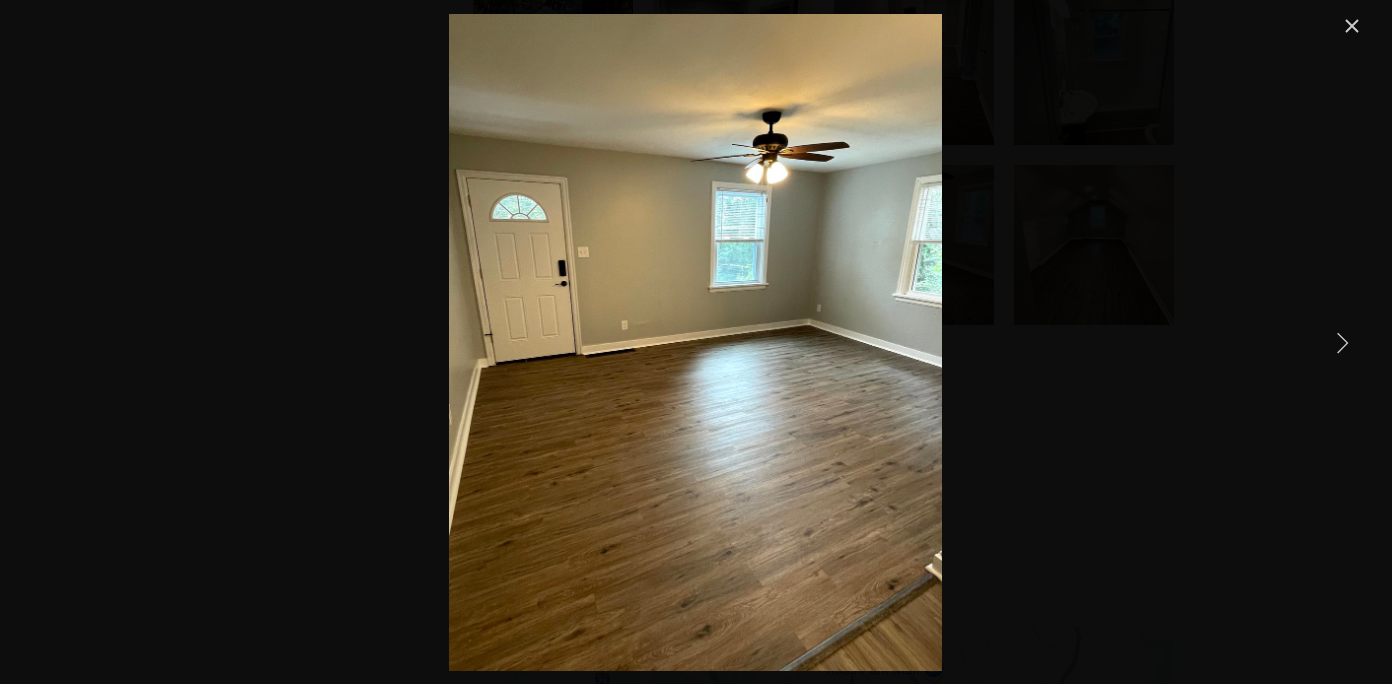 click at bounding box center (1342, 342) 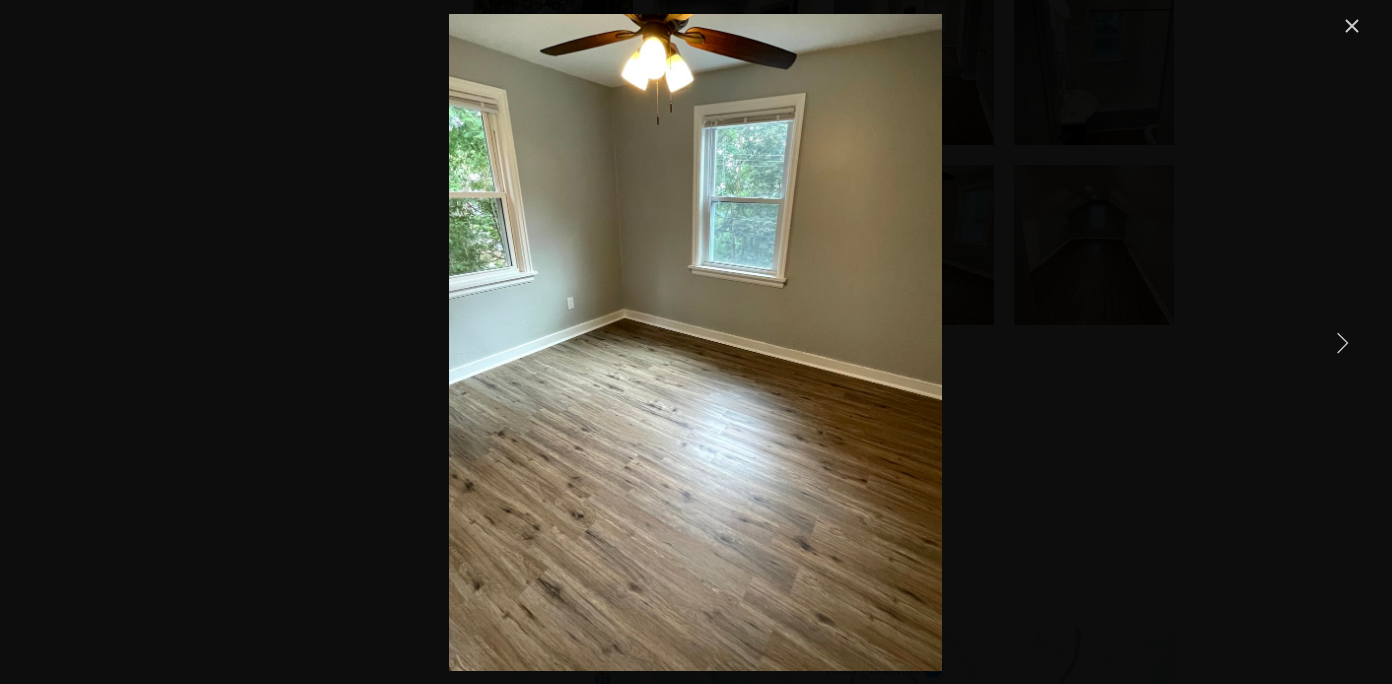 click at bounding box center (1342, 342) 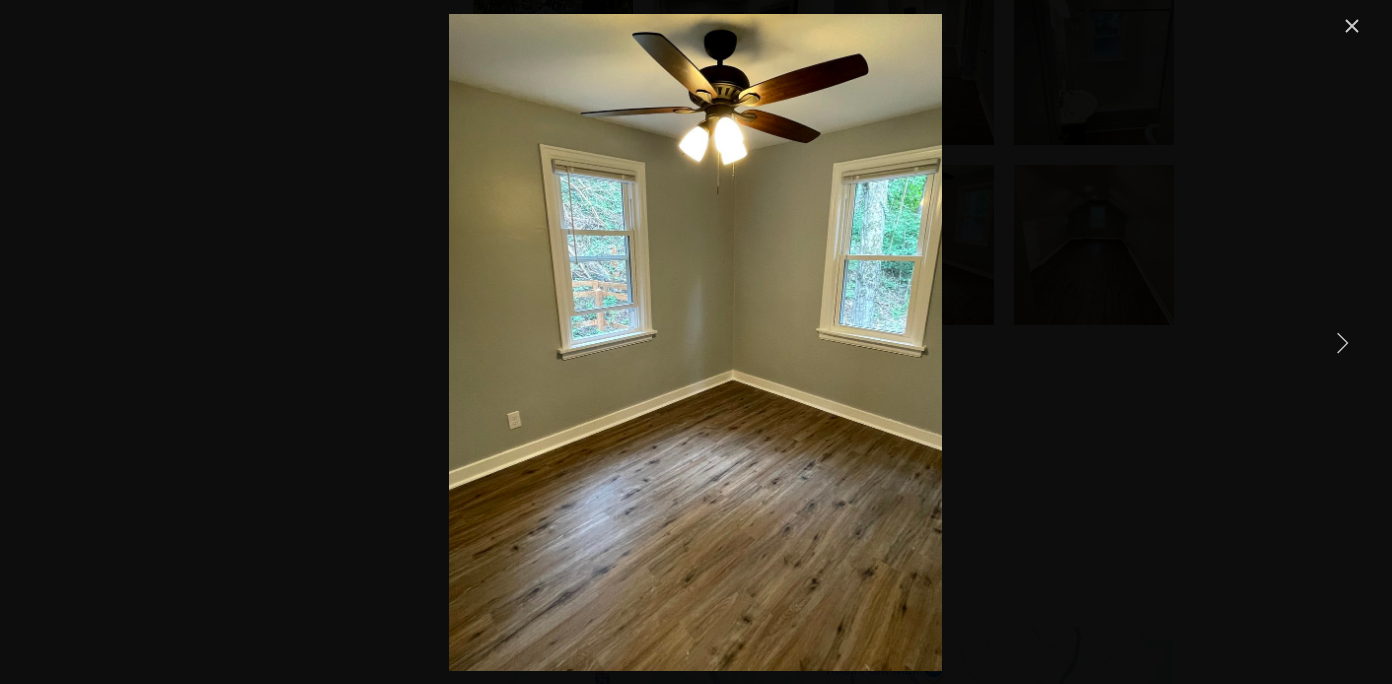 click at bounding box center (1342, 342) 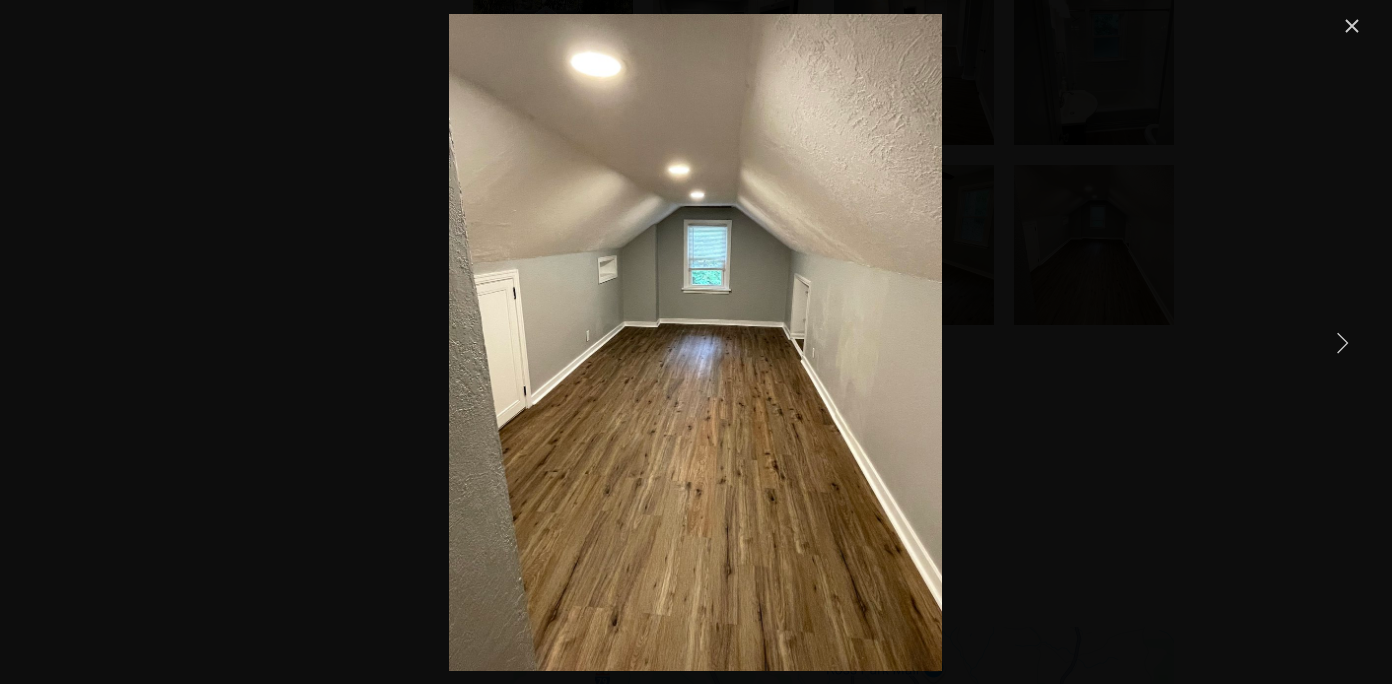 click at bounding box center (1342, 342) 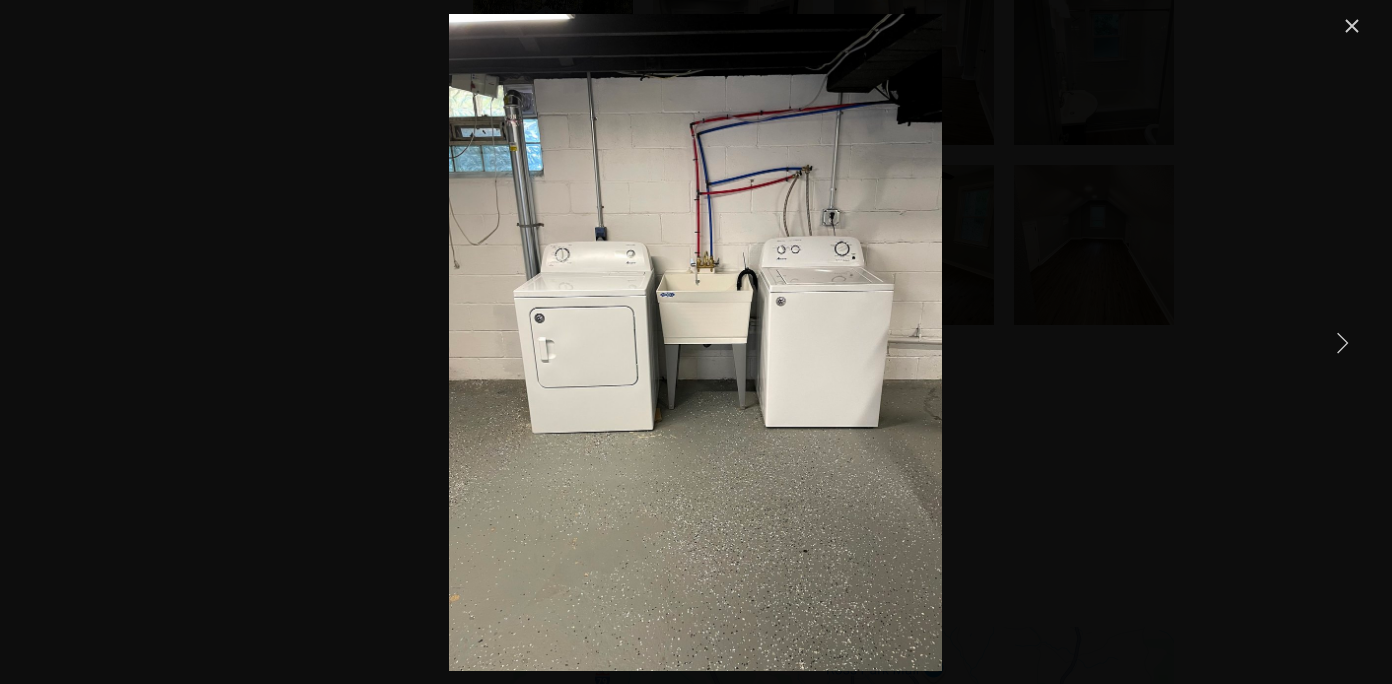 click at bounding box center (1342, 342) 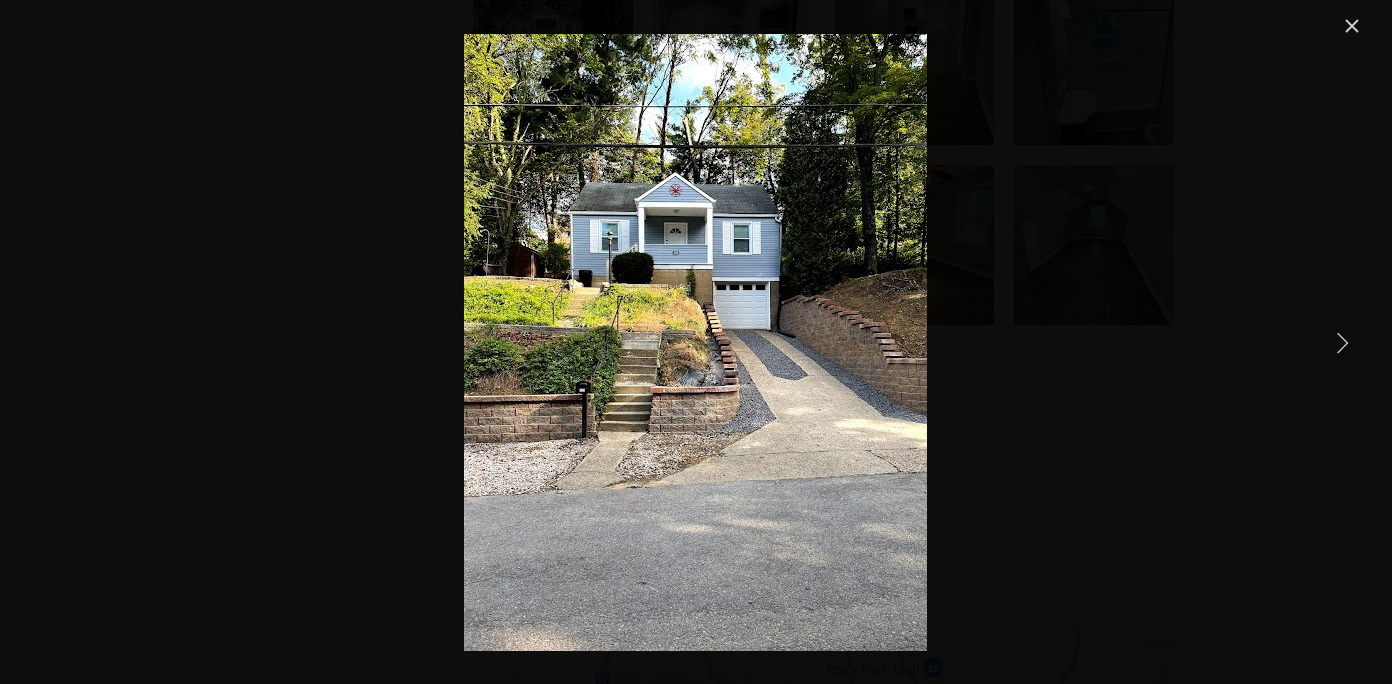 click at bounding box center [1342, 342] 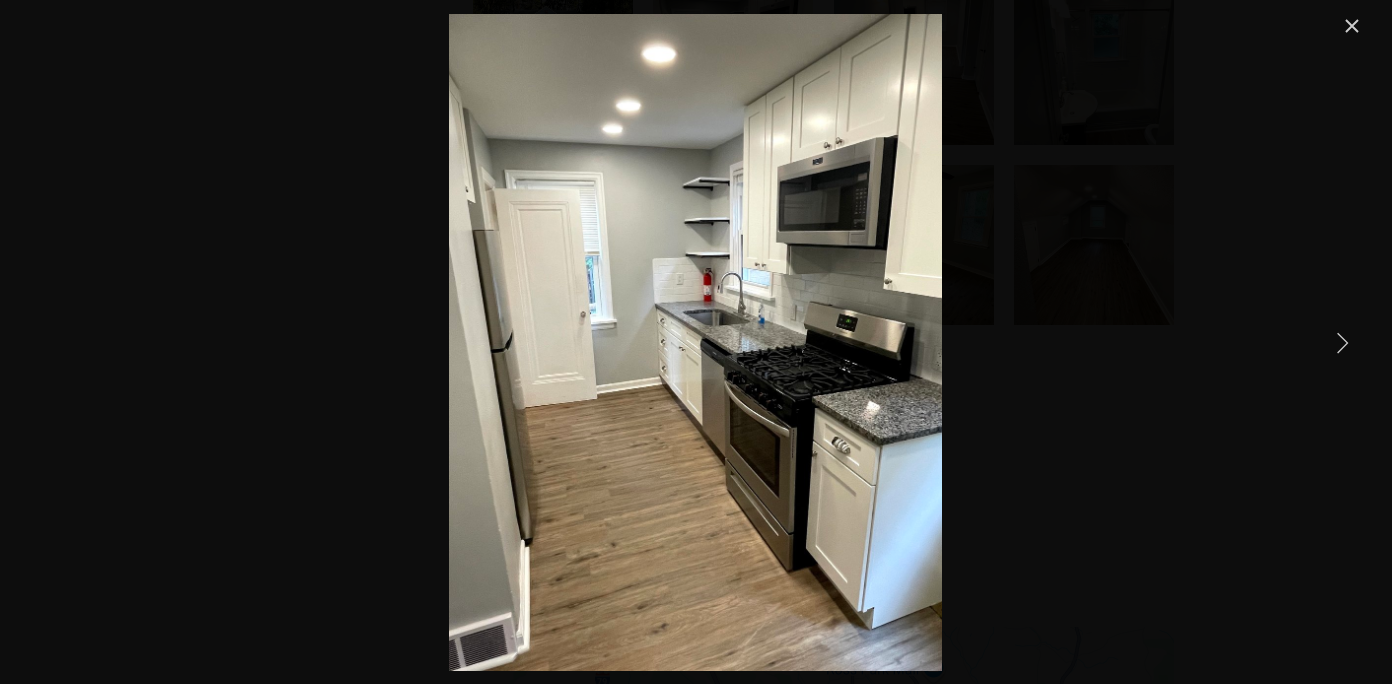 click at bounding box center (1352, 26) 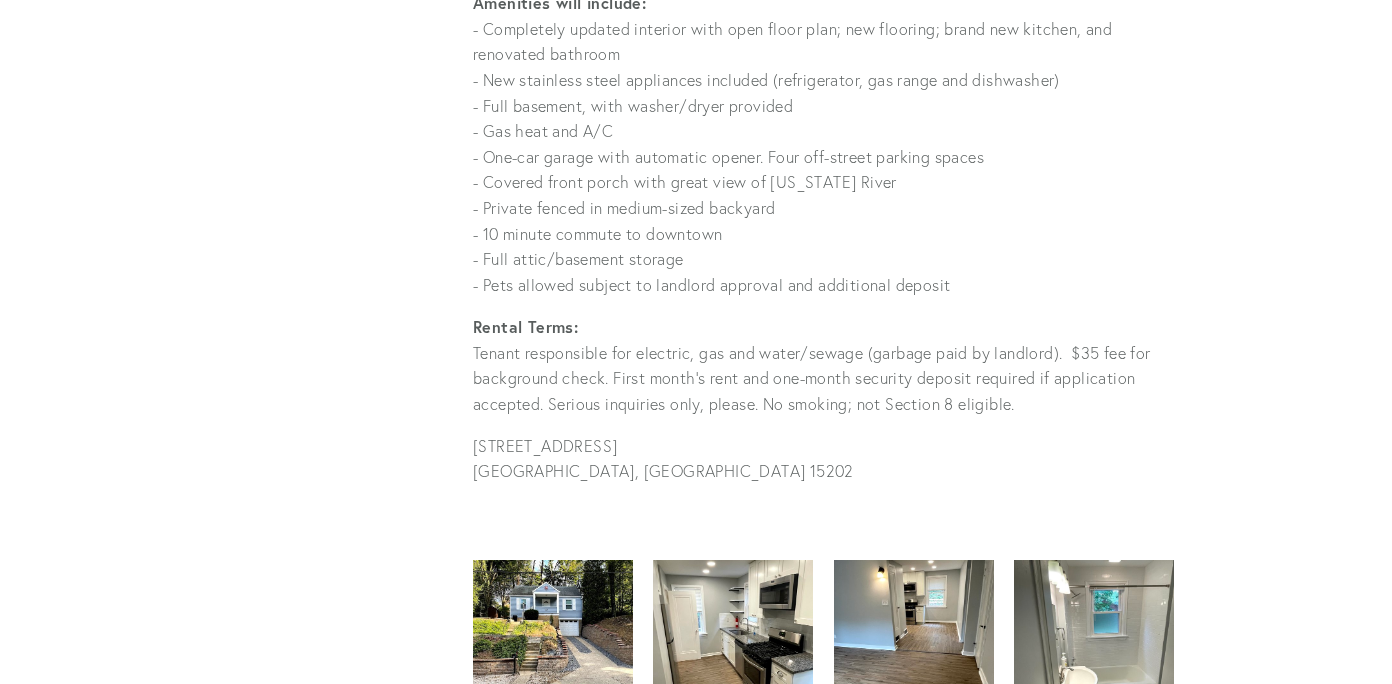 scroll, scrollTop: 1286, scrollLeft: 0, axis: vertical 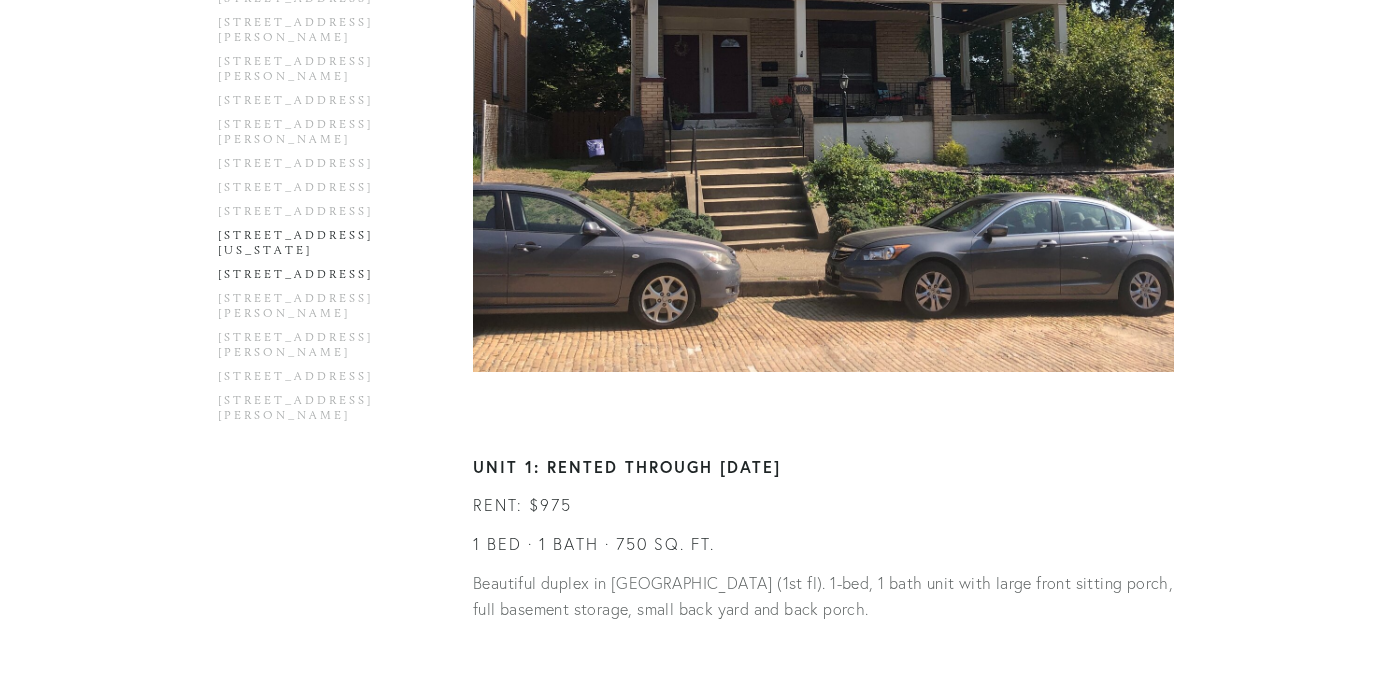 click on "[STREET_ADDRESS]" at bounding box center (313, 279) 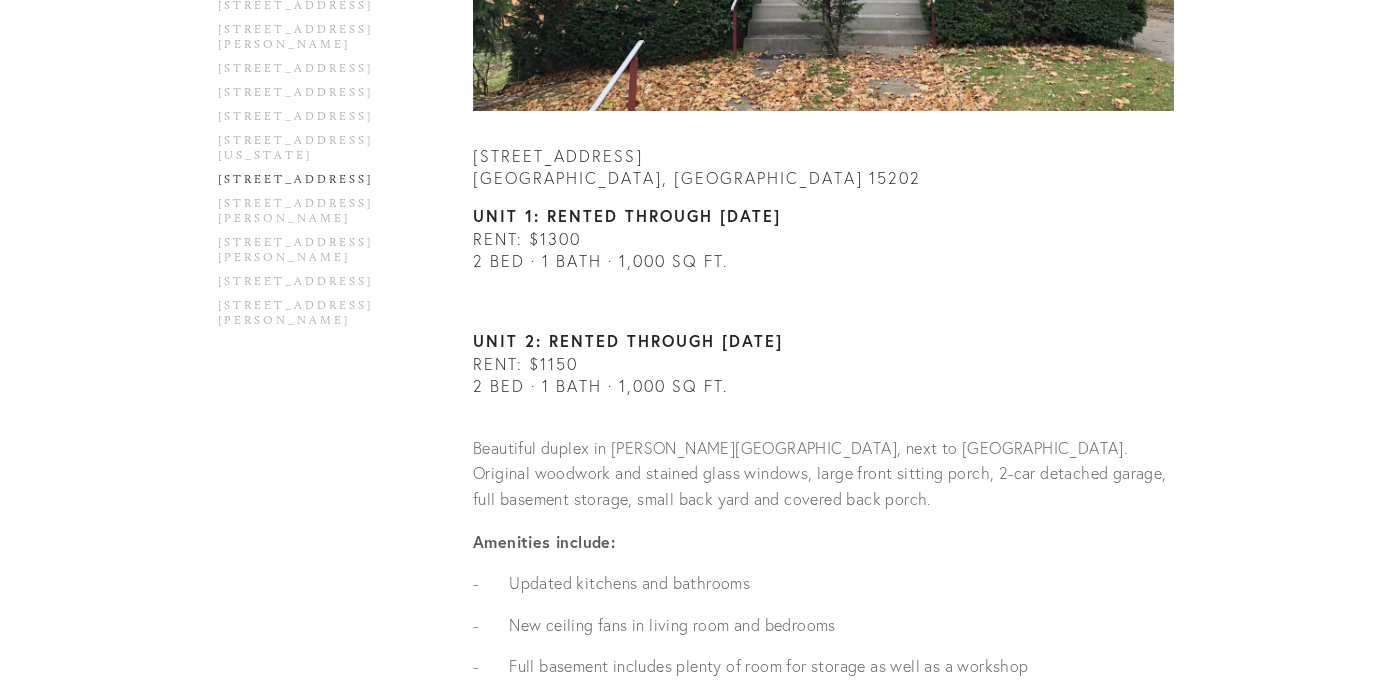 scroll, scrollTop: 737, scrollLeft: 0, axis: vertical 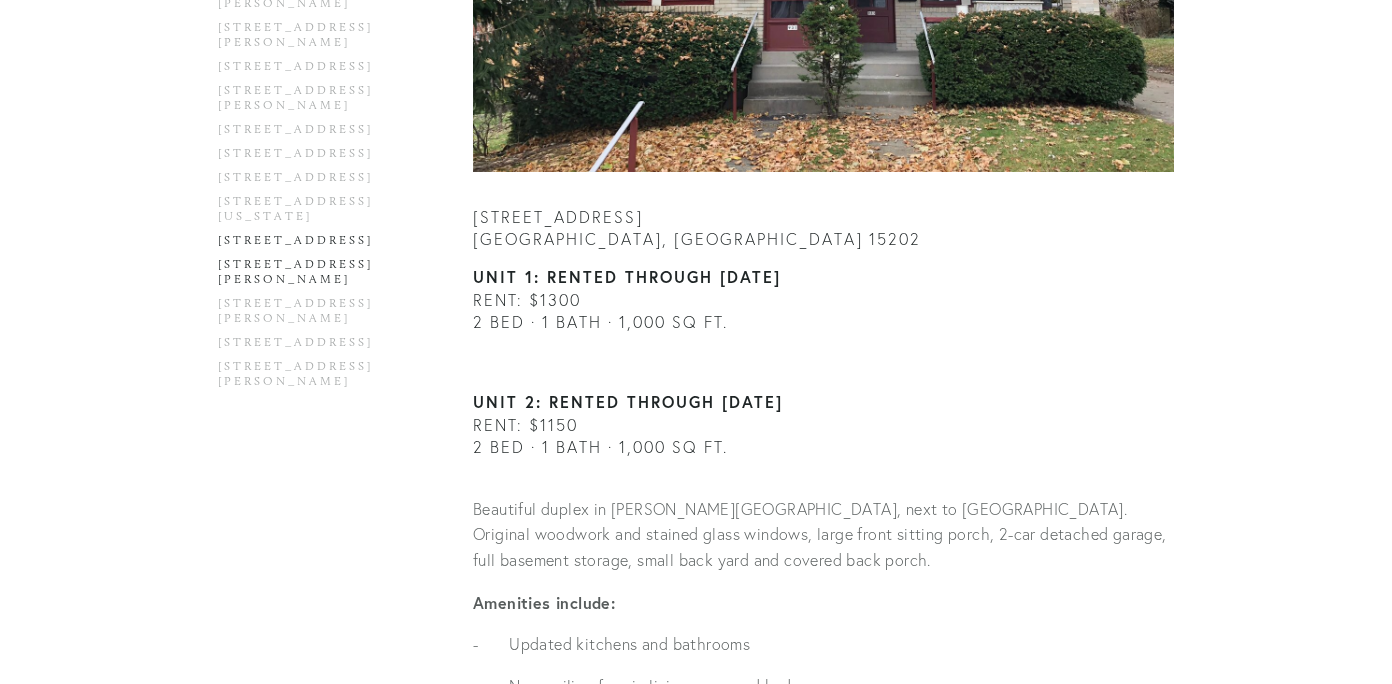 click on "[STREET_ADDRESS][PERSON_NAME]" at bounding box center (313, 276) 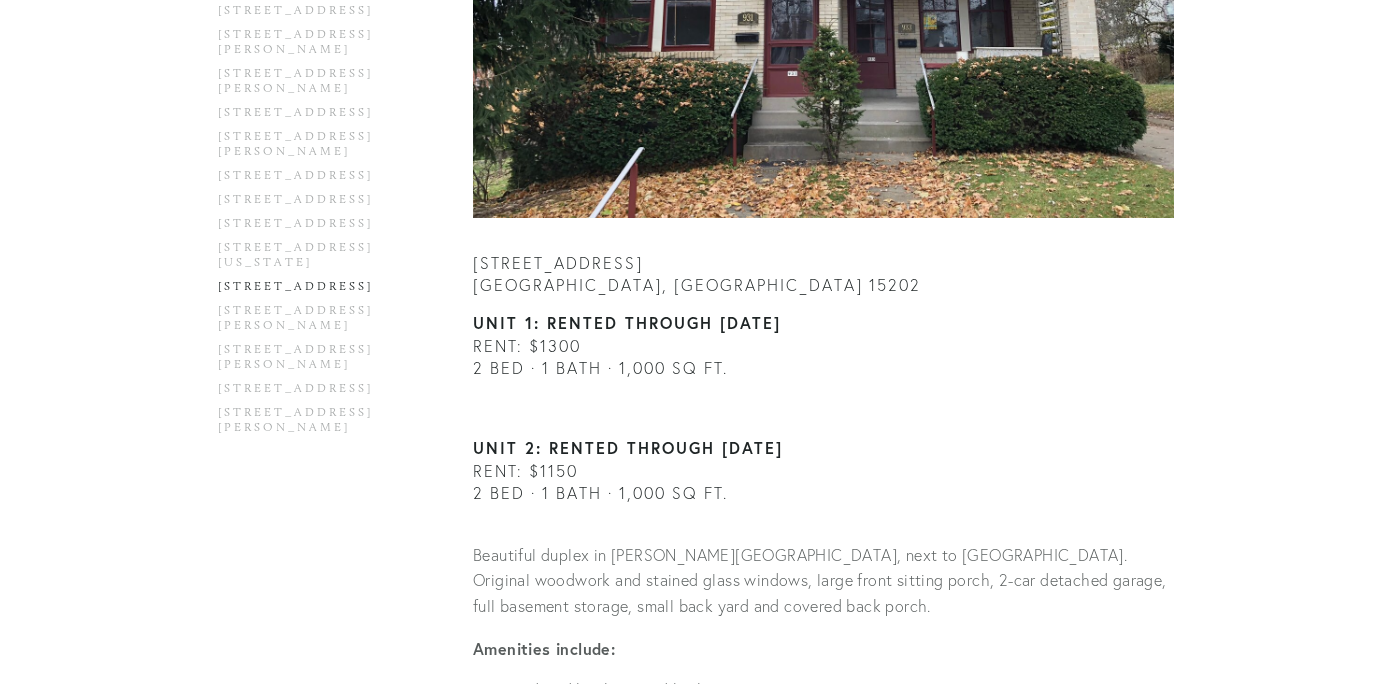scroll, scrollTop: 689, scrollLeft: 0, axis: vertical 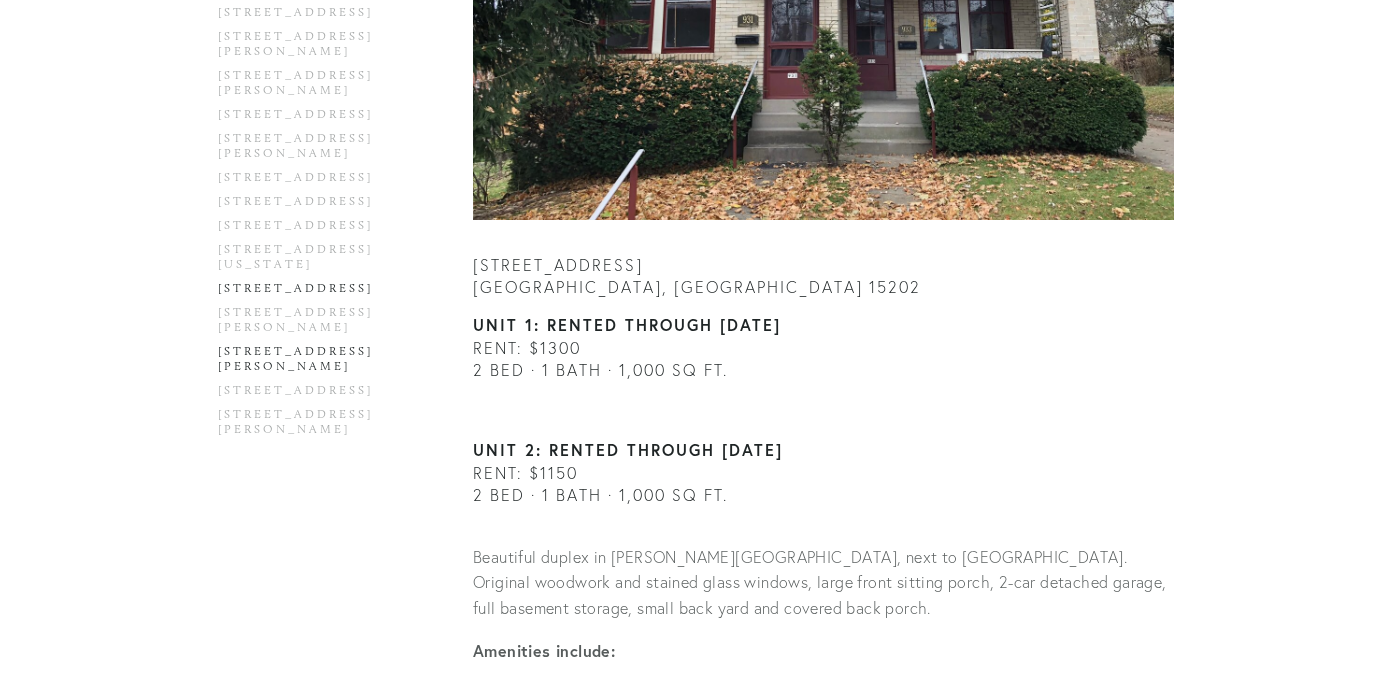 click on "[STREET_ADDRESS][PERSON_NAME]" at bounding box center [313, 363] 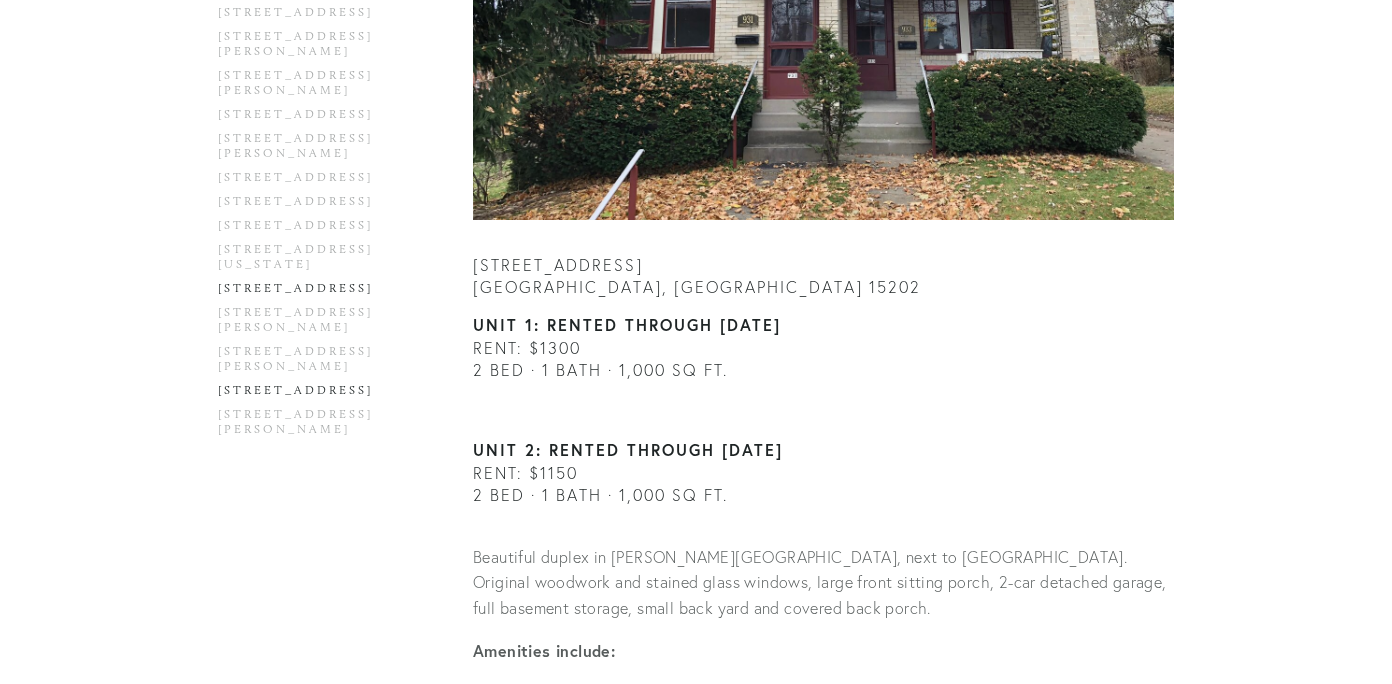 click on "[STREET_ADDRESS]" at bounding box center [313, 395] 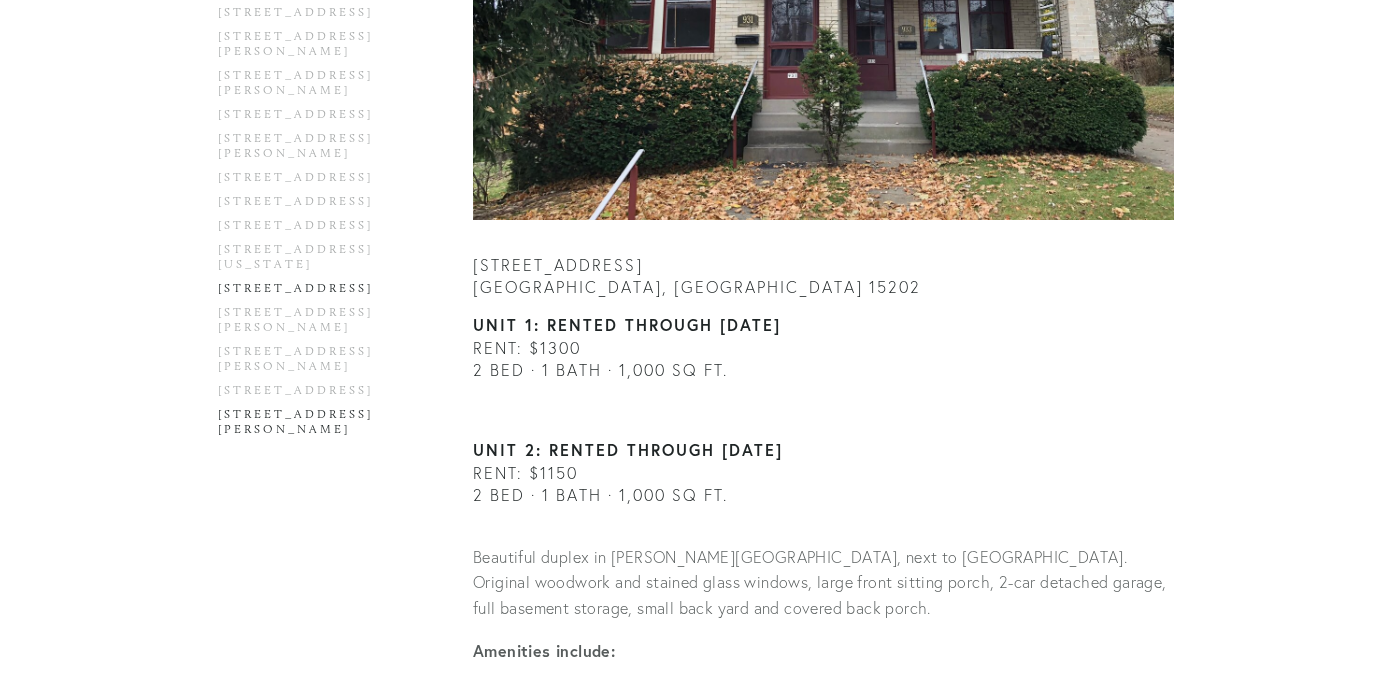 click on "[STREET_ADDRESS][PERSON_NAME]" at bounding box center [313, 426] 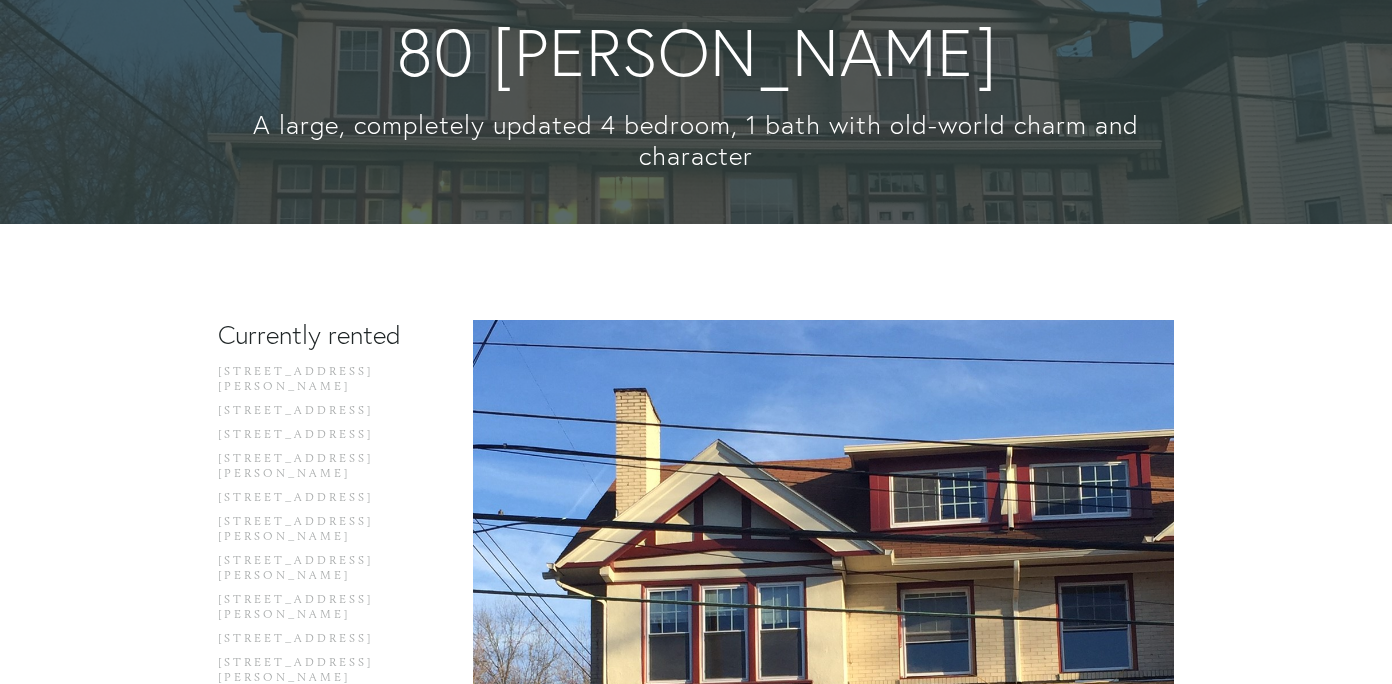 scroll, scrollTop: 104, scrollLeft: 0, axis: vertical 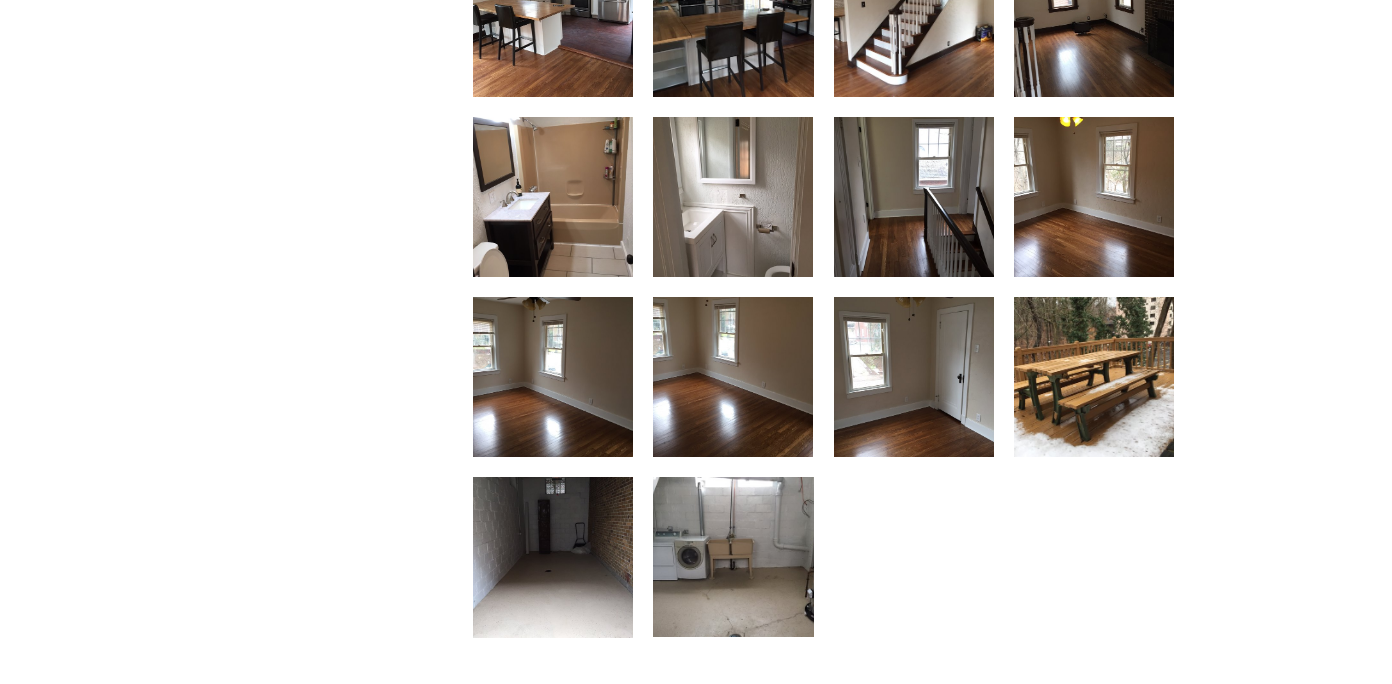 click at bounding box center [553, 16] 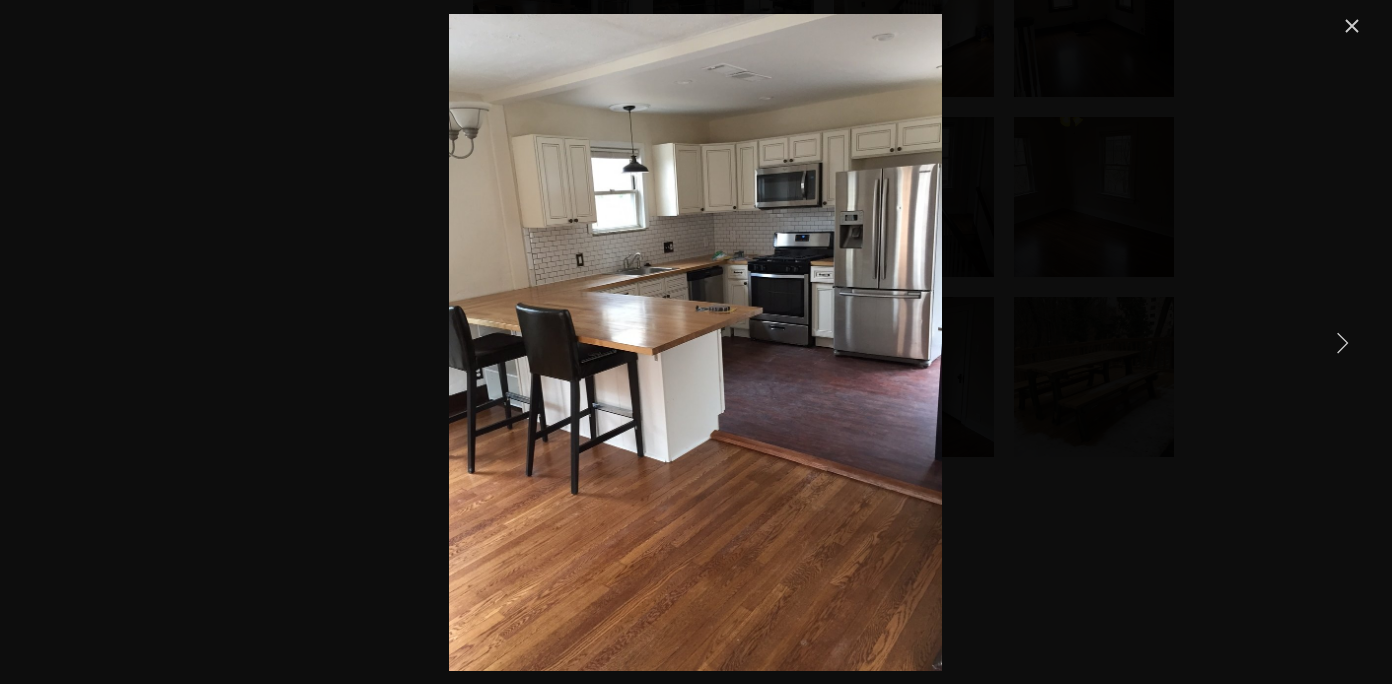 click at bounding box center [1342, 342] 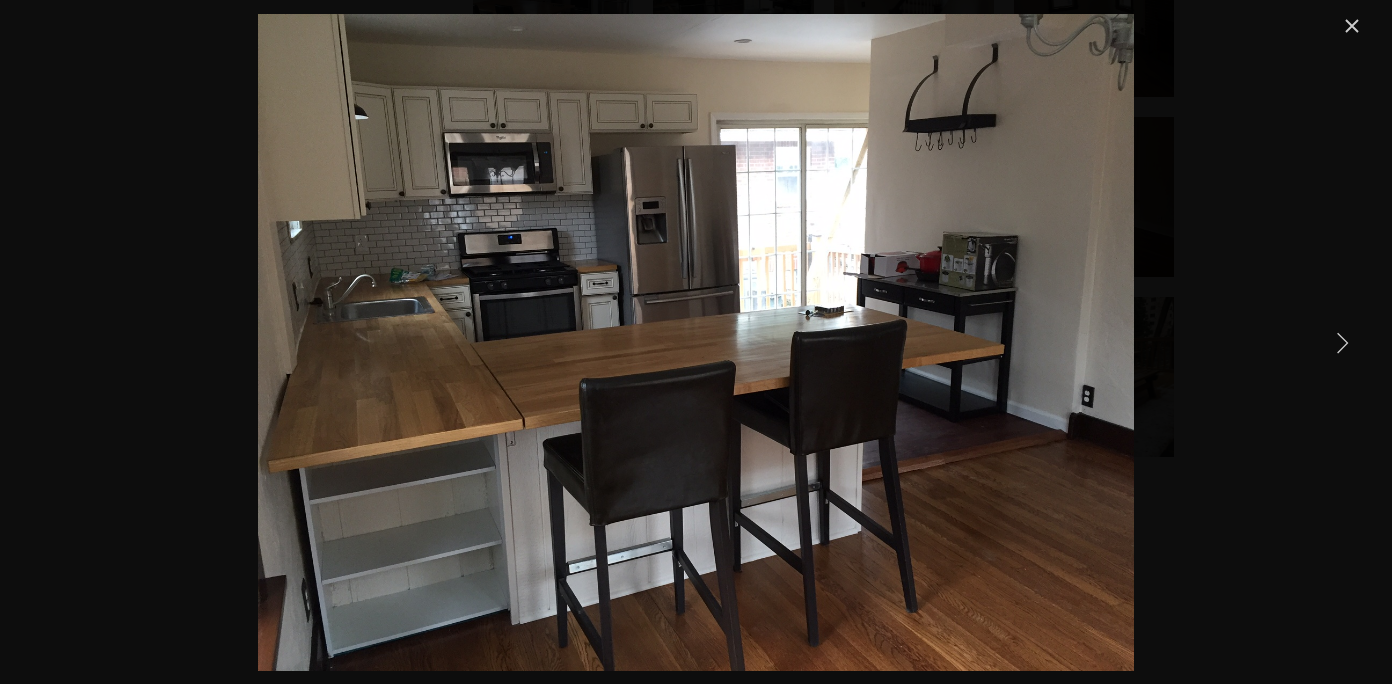 click at bounding box center [1342, 342] 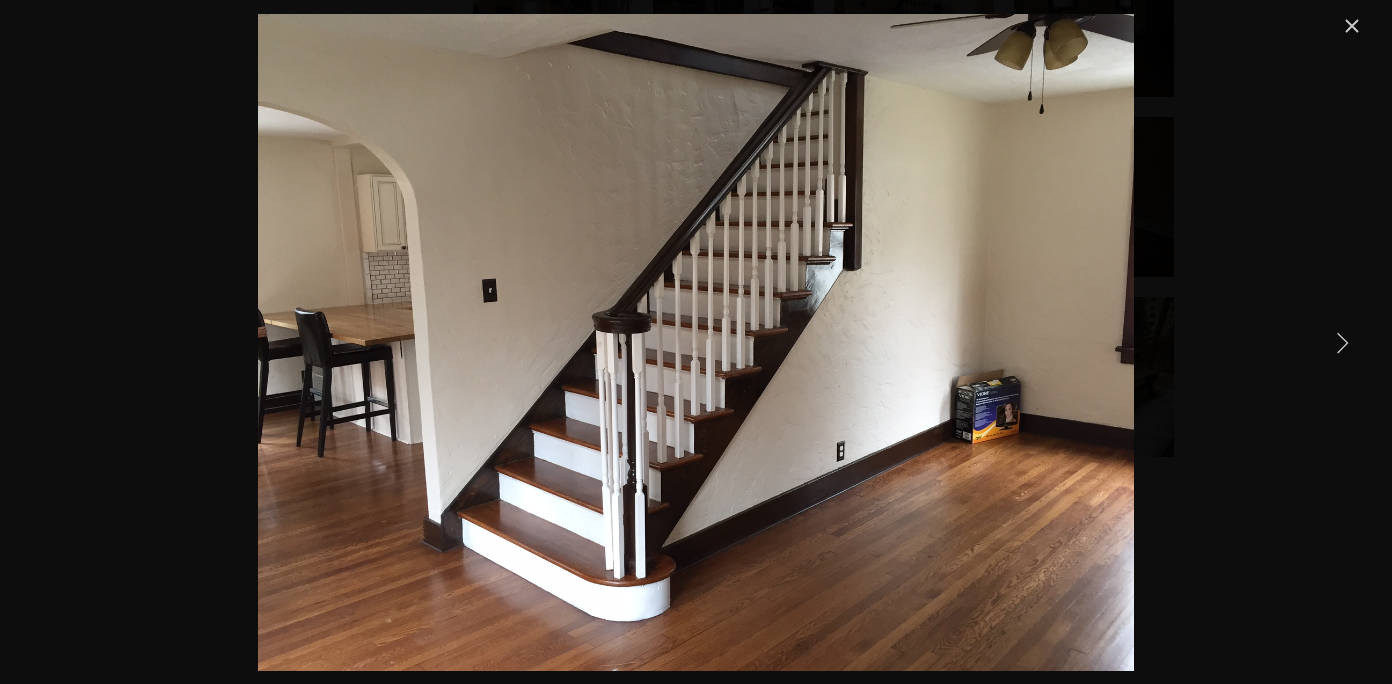 click at bounding box center (1342, 342) 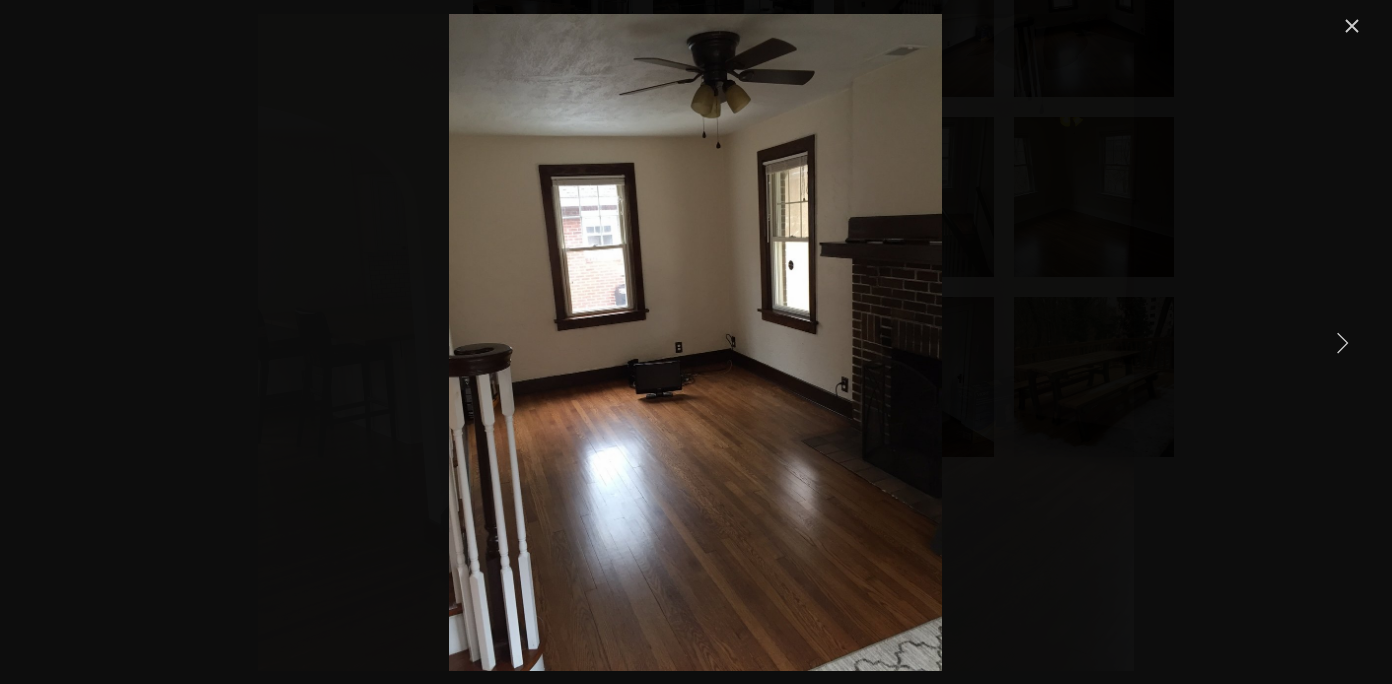 click at bounding box center [1342, 342] 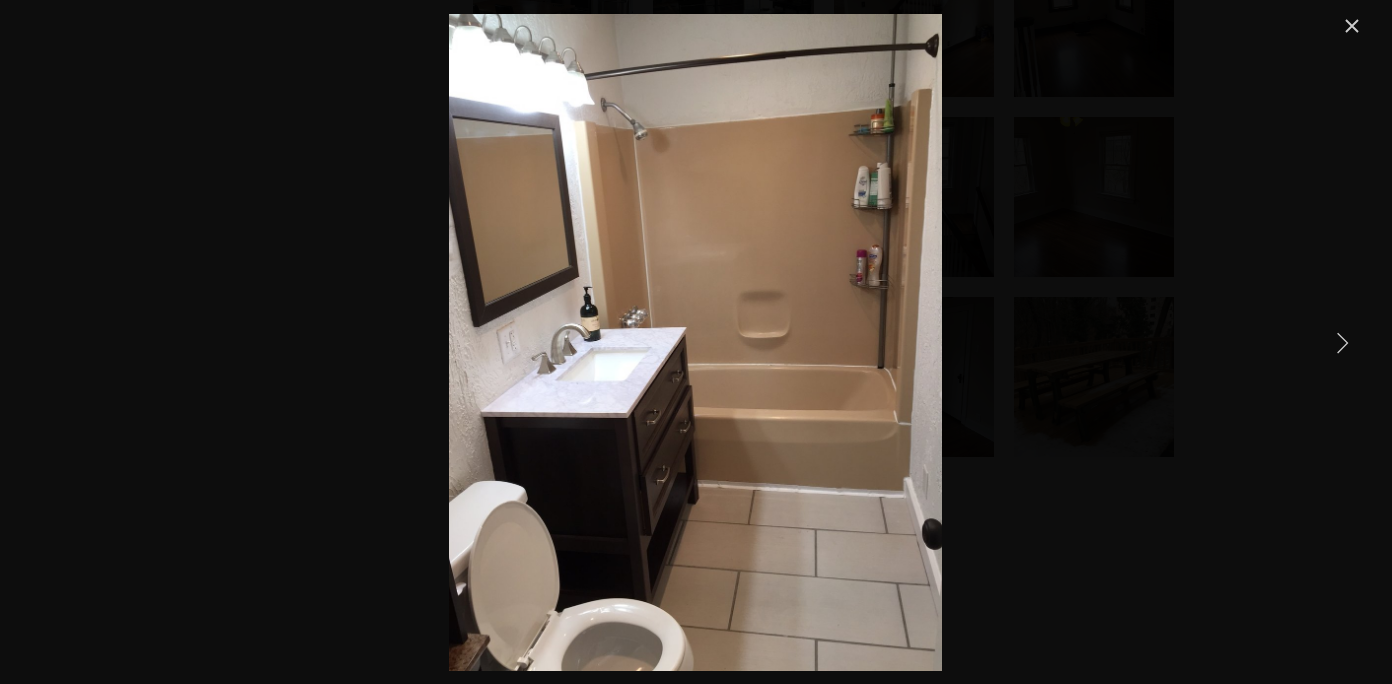 click at bounding box center [1342, 342] 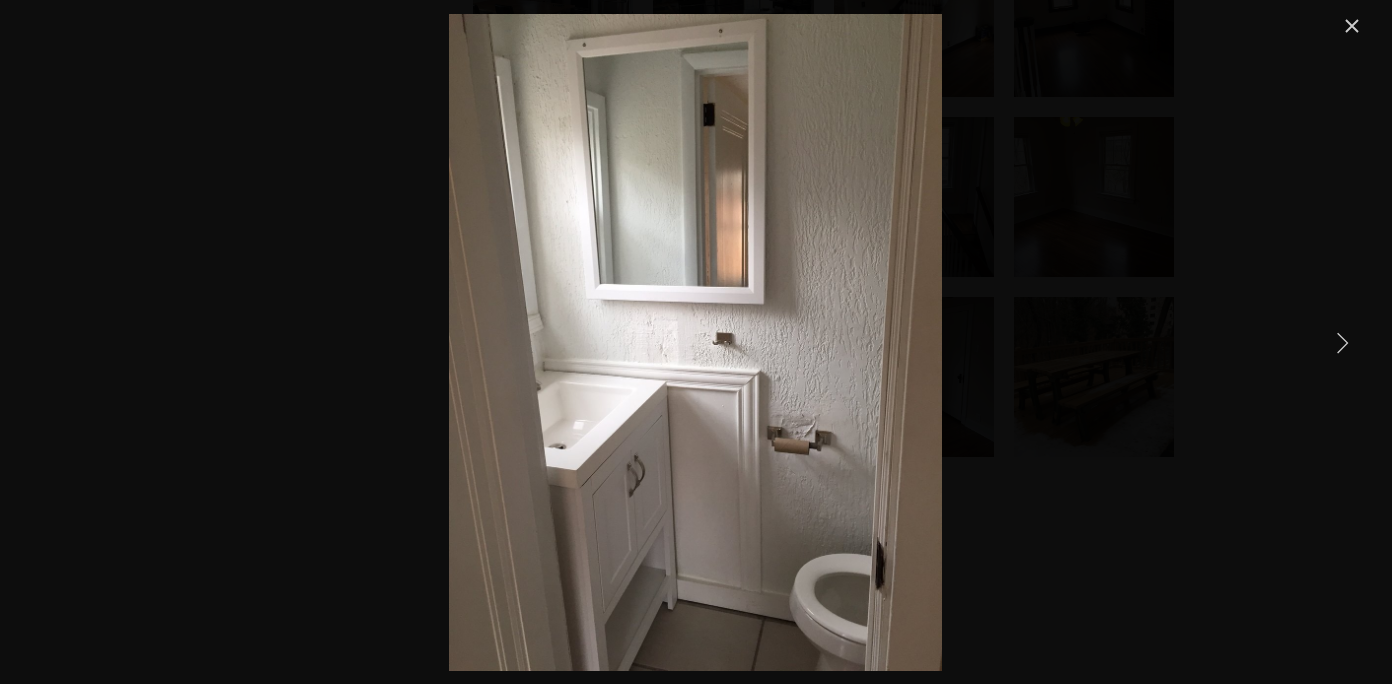 click at bounding box center (1342, 342) 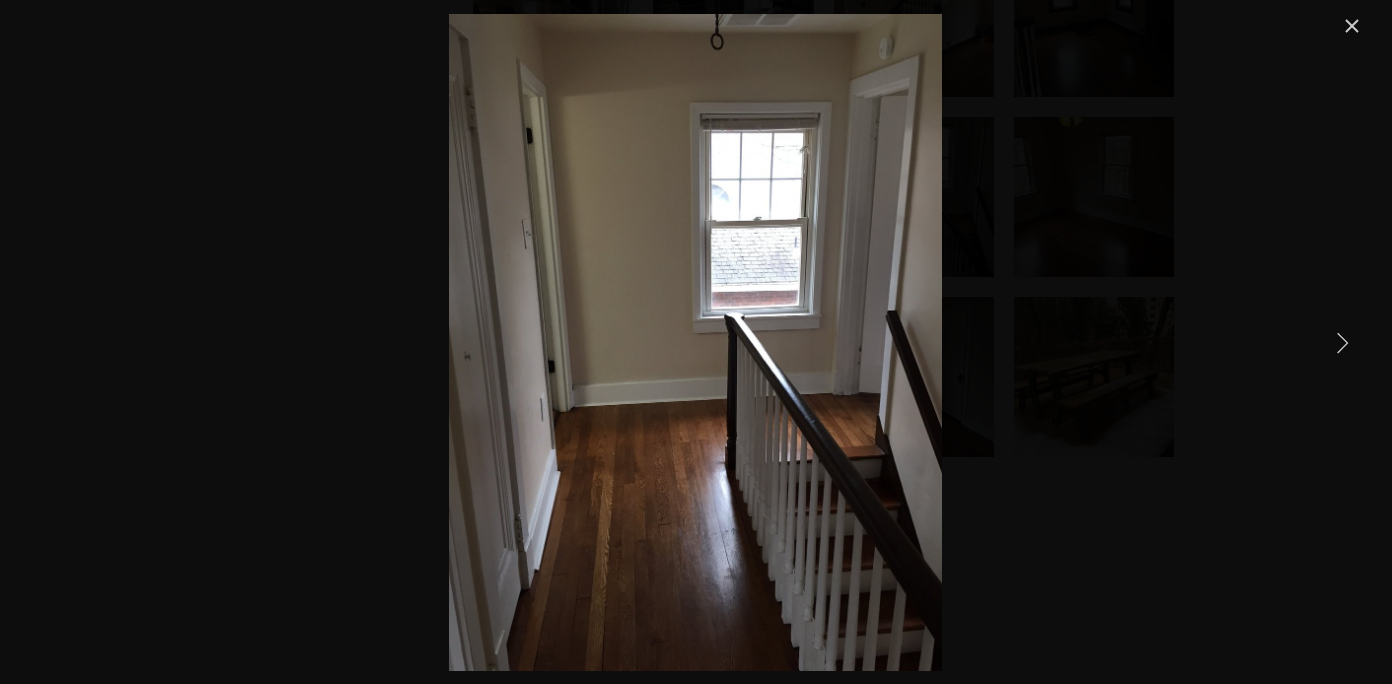click at bounding box center [1342, 342] 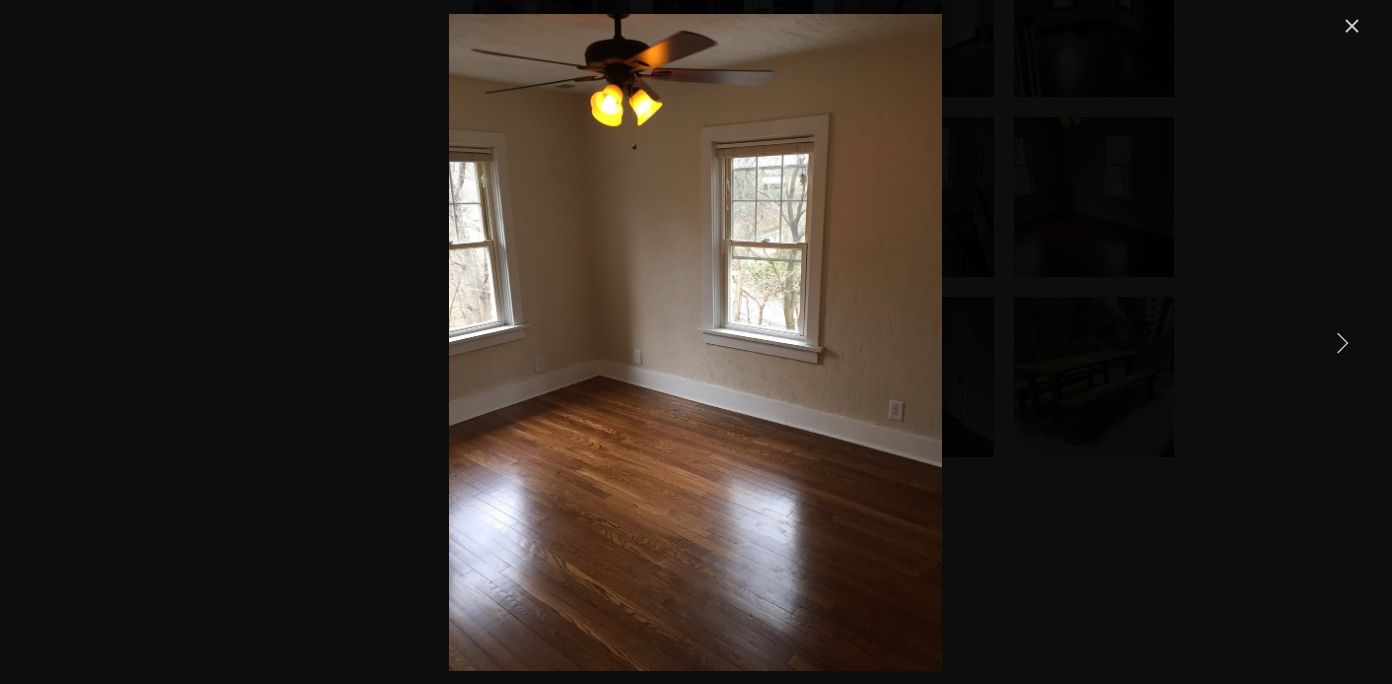 click at bounding box center (1342, 342) 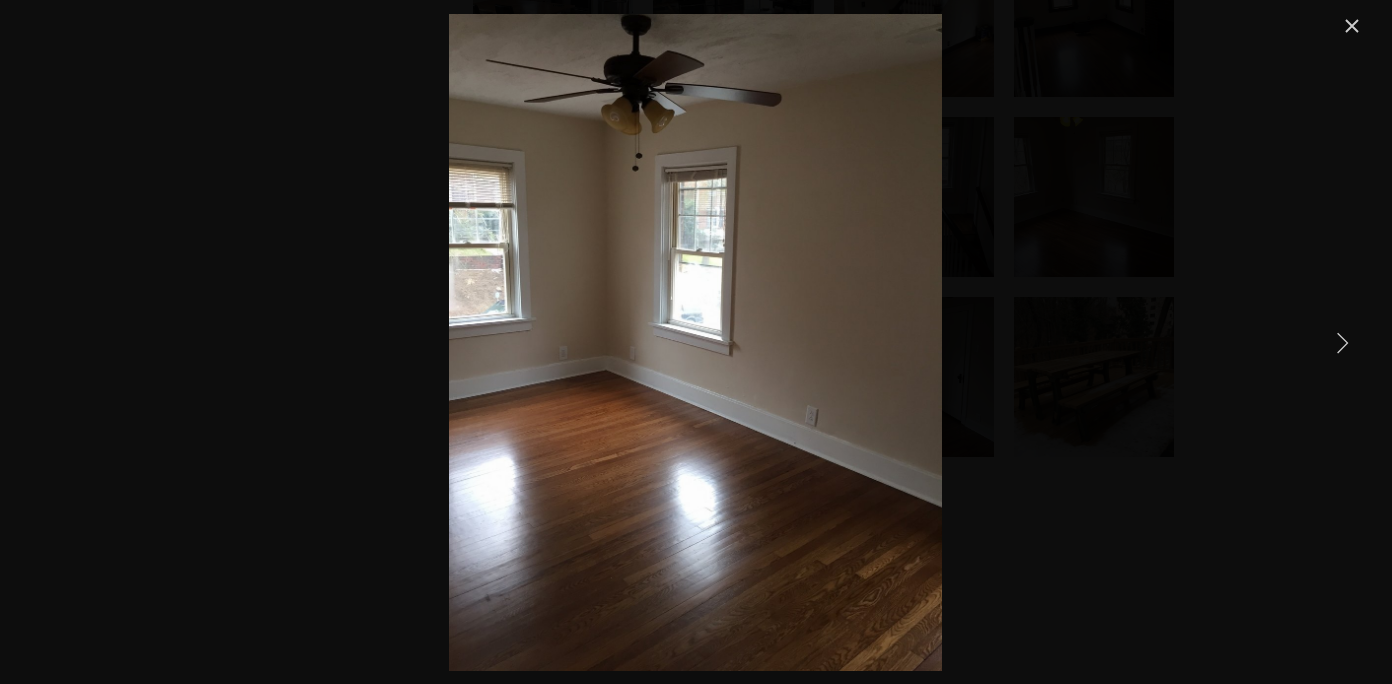 click at bounding box center (1342, 342) 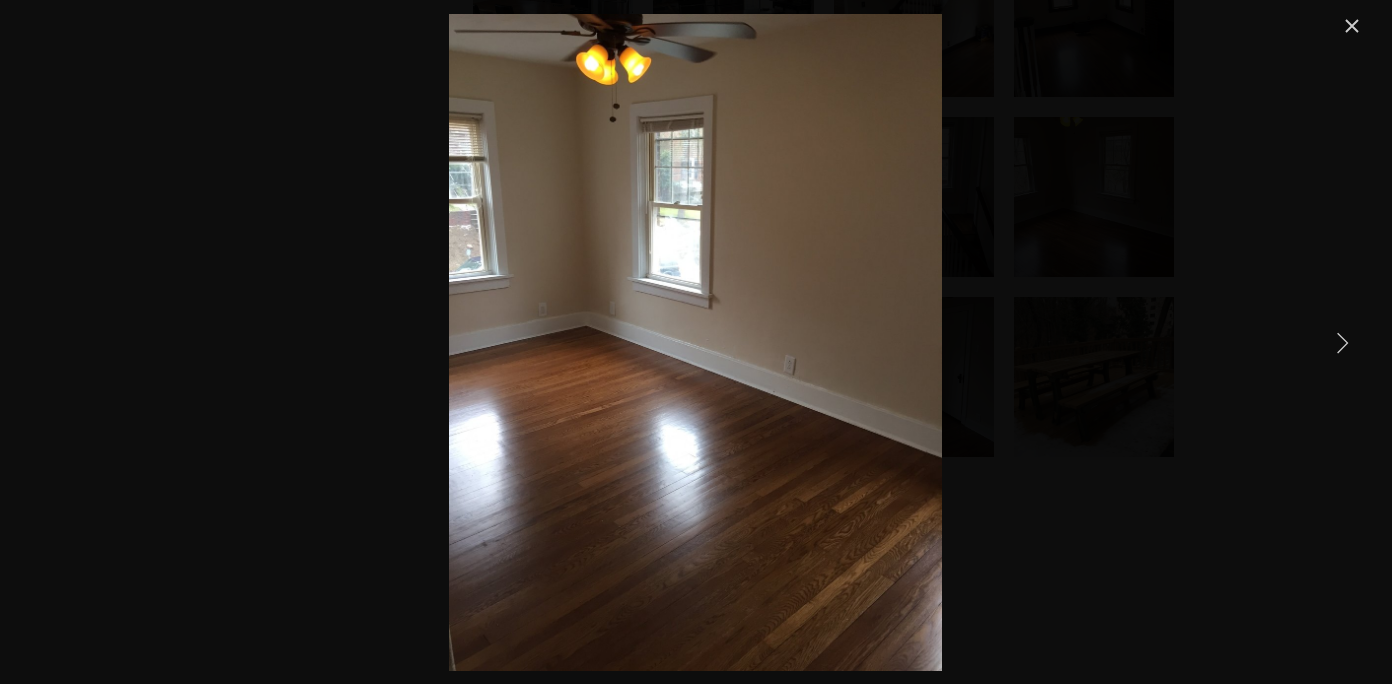 click at bounding box center (1342, 342) 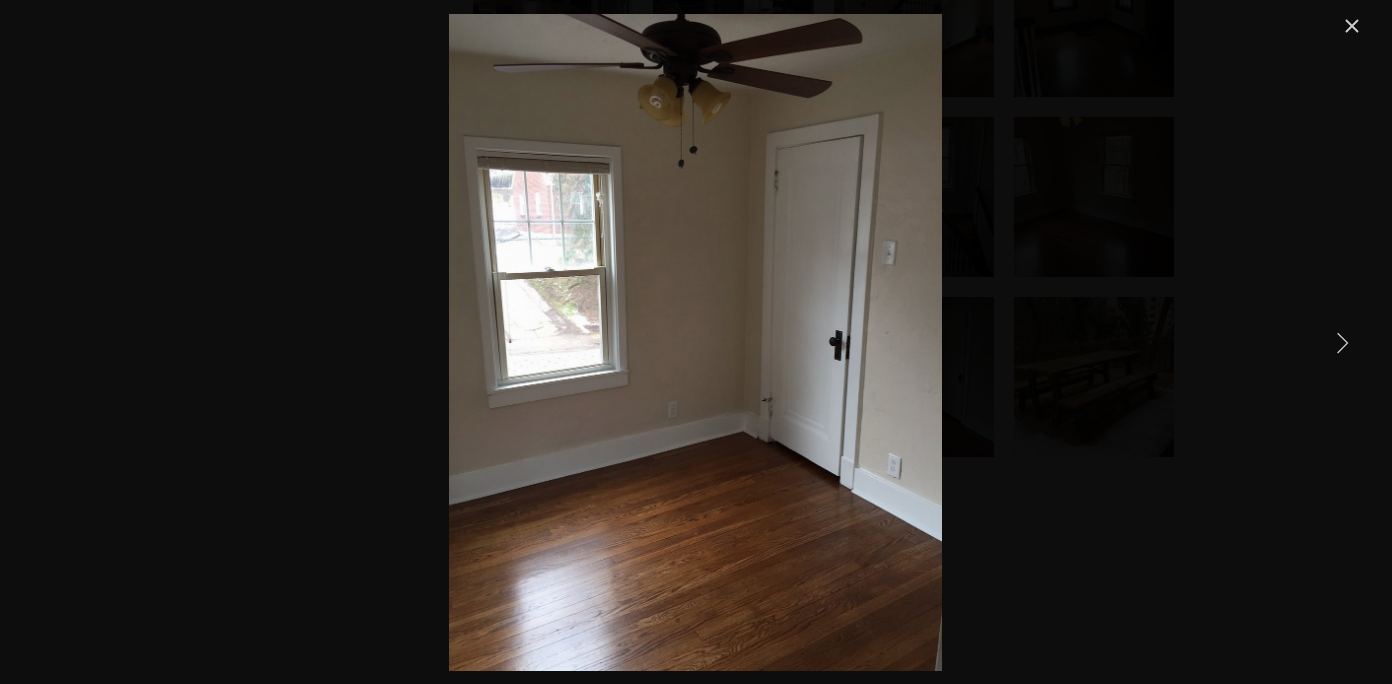 click at bounding box center (1342, 342) 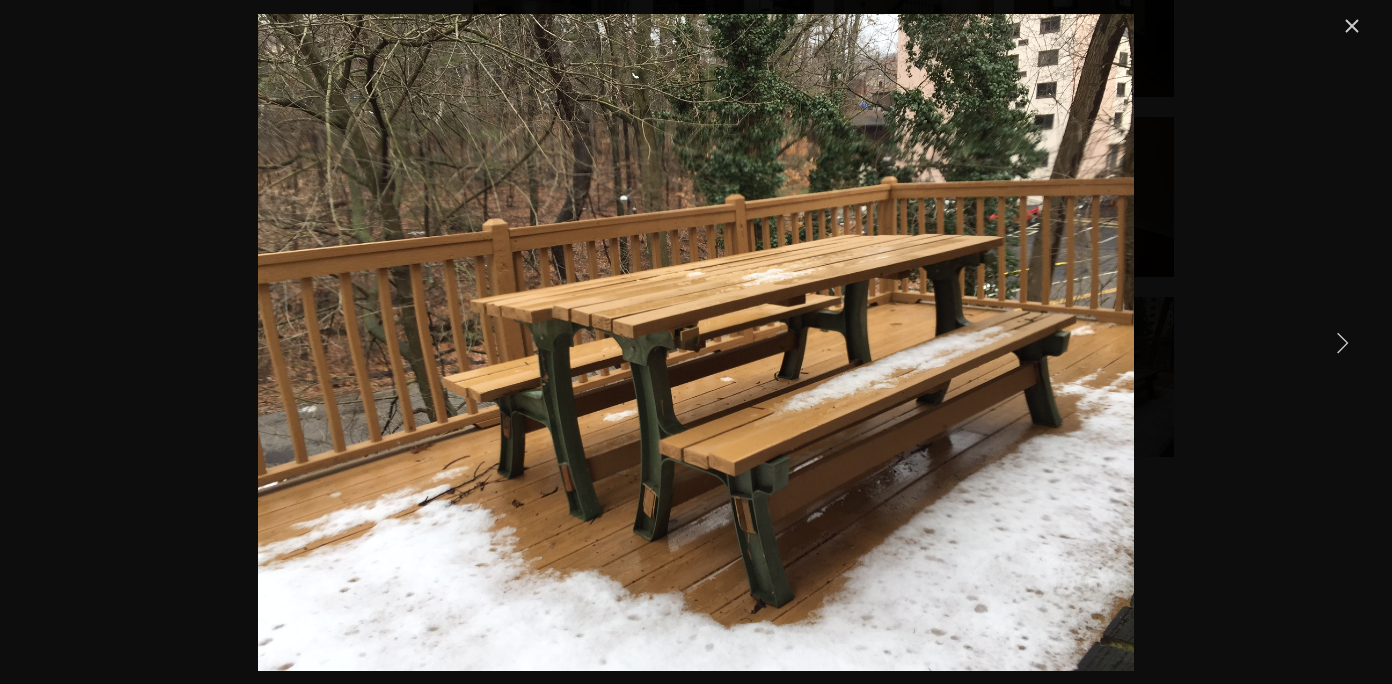 click at bounding box center (1342, 342) 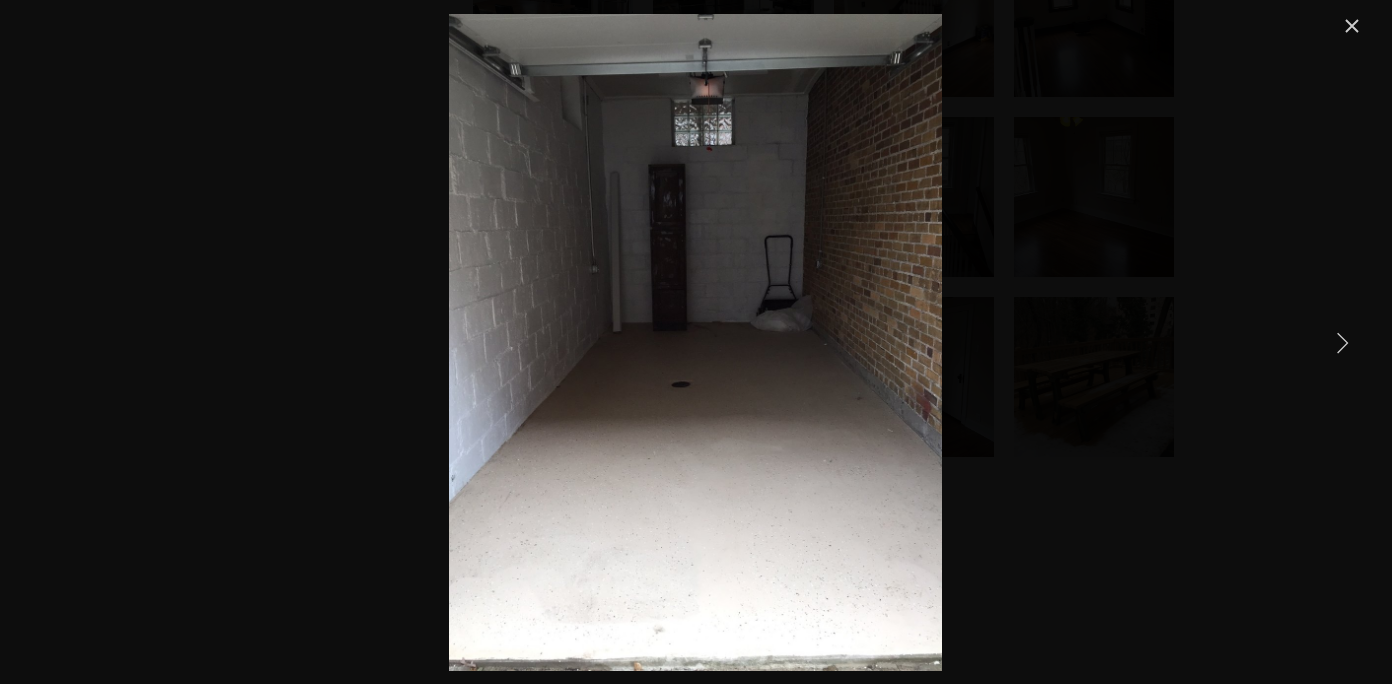 click at bounding box center [1342, 342] 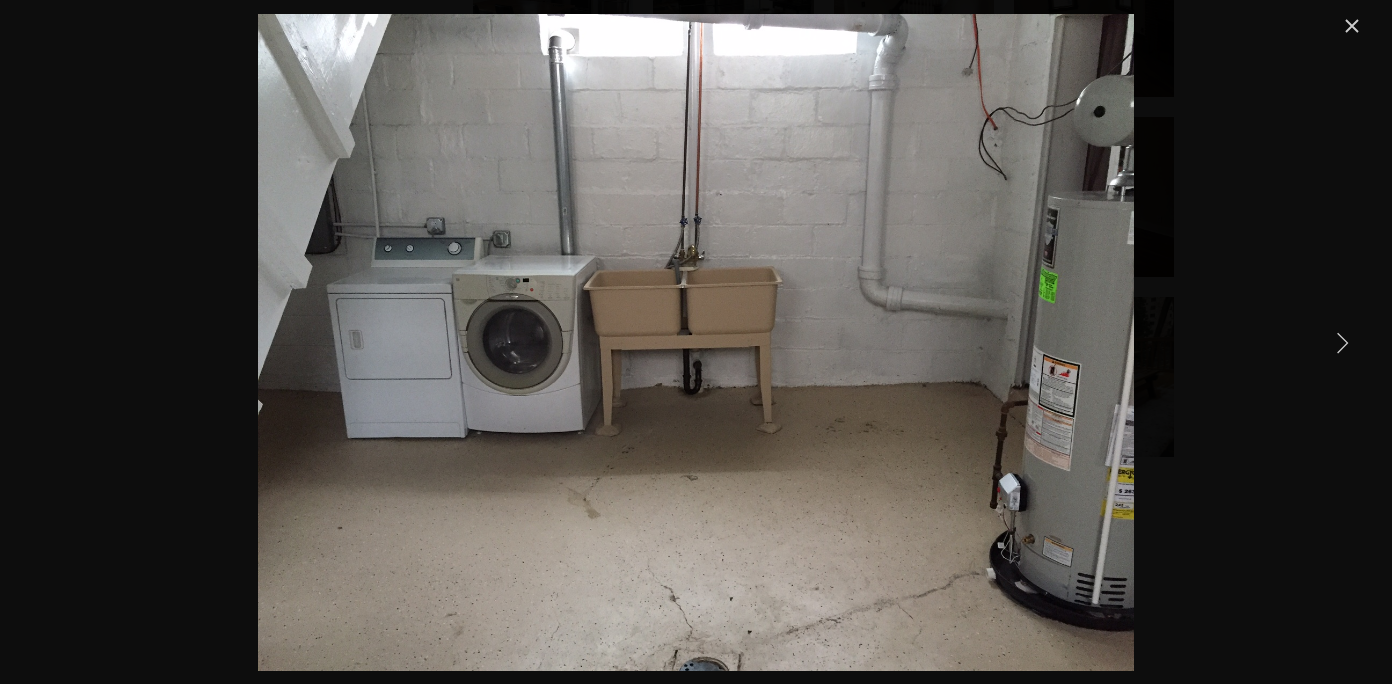 click at bounding box center [1342, 342] 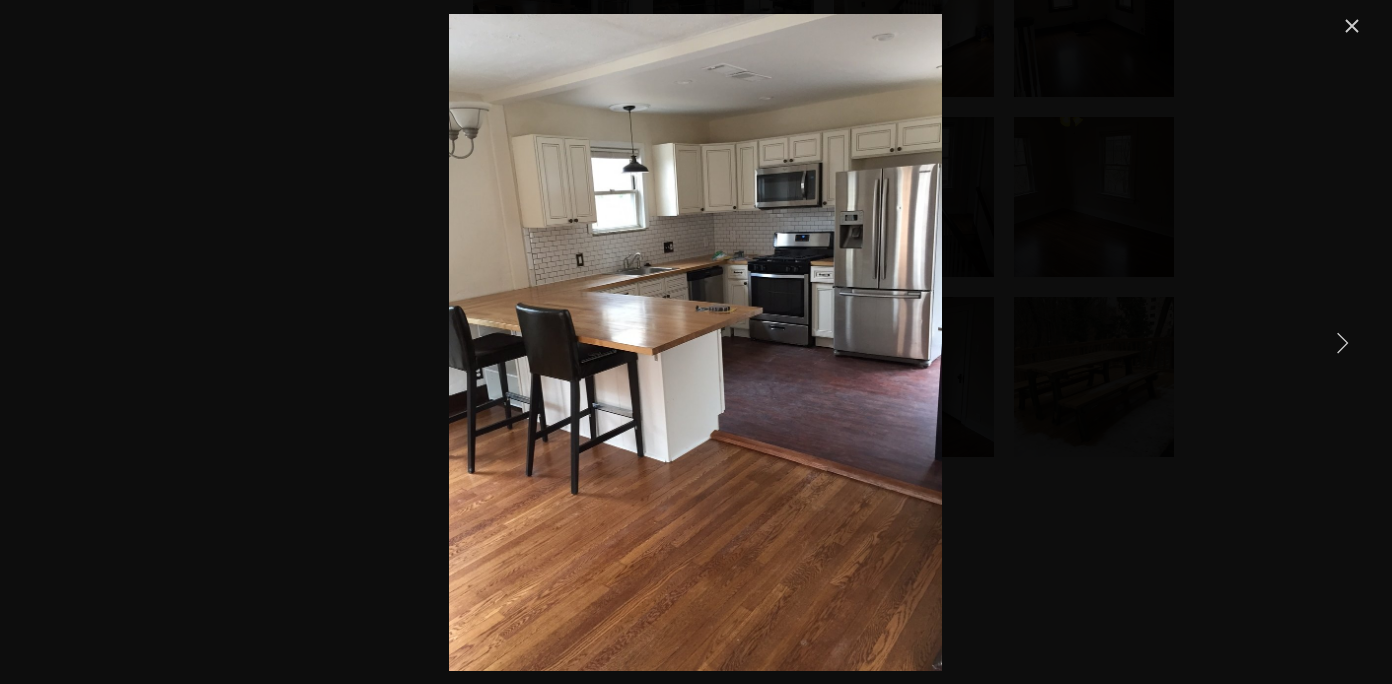 click at bounding box center [1352, 26] 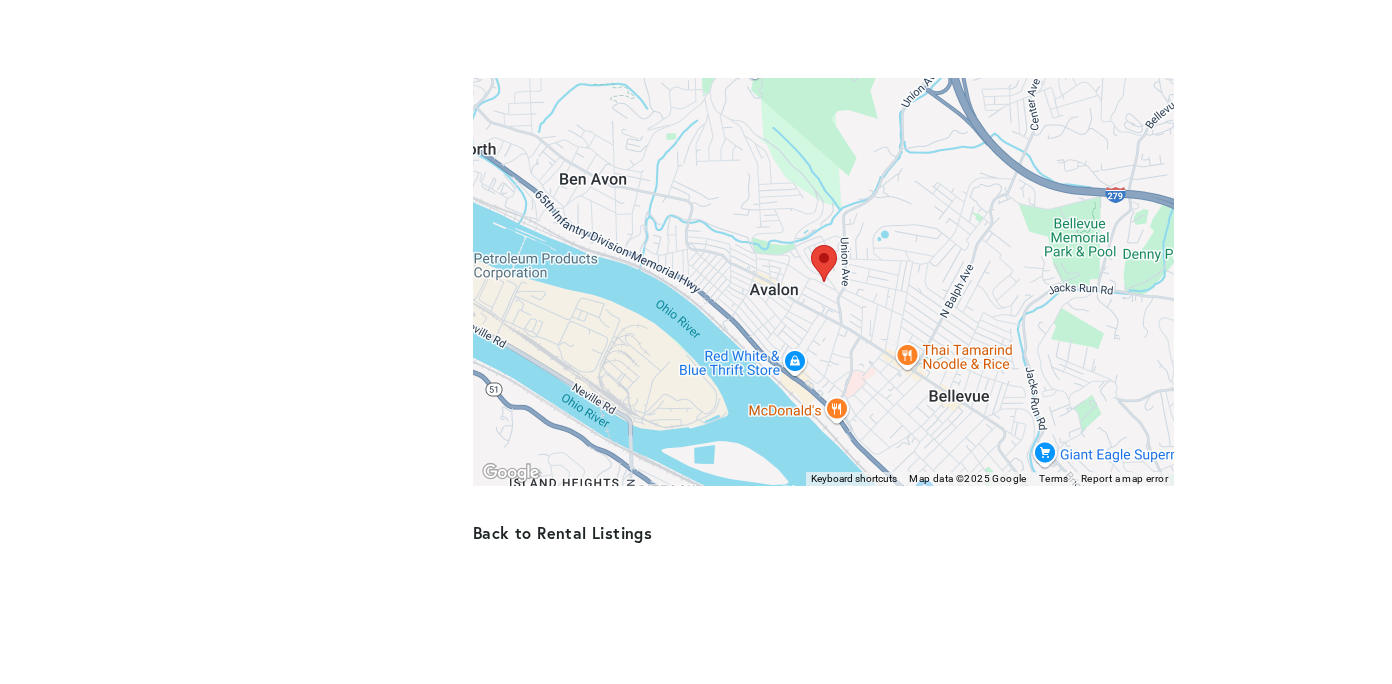 scroll, scrollTop: 3009, scrollLeft: 0, axis: vertical 